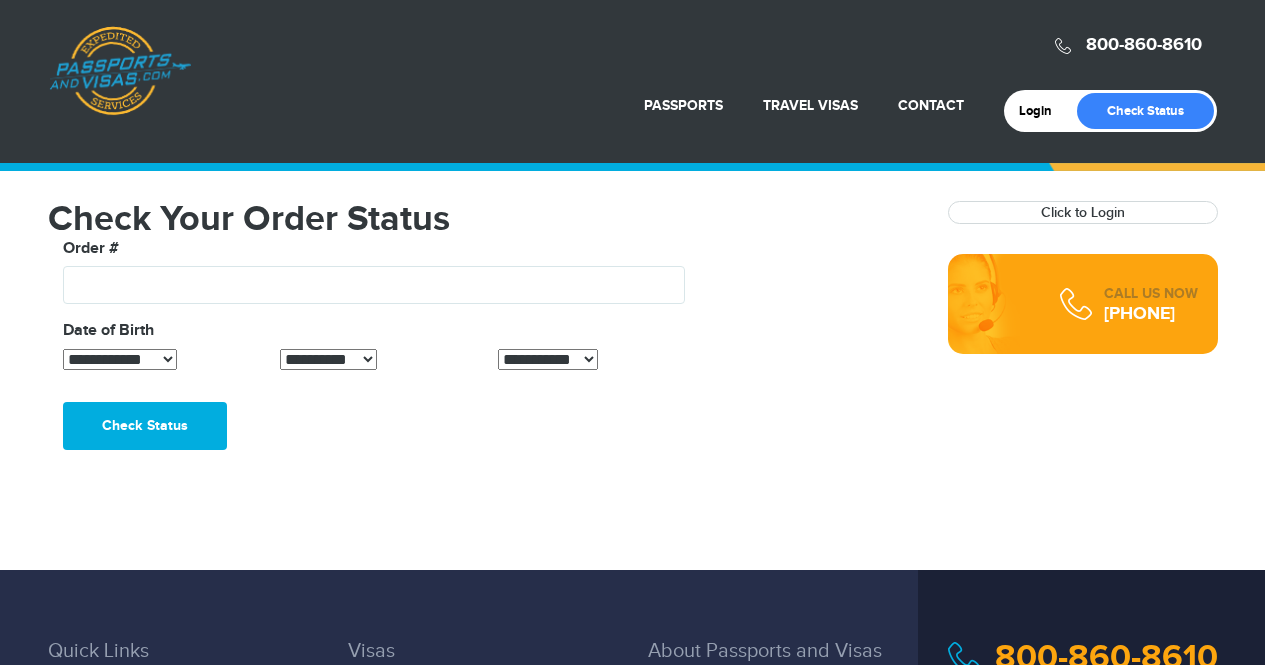 scroll, scrollTop: 0, scrollLeft: 0, axis: both 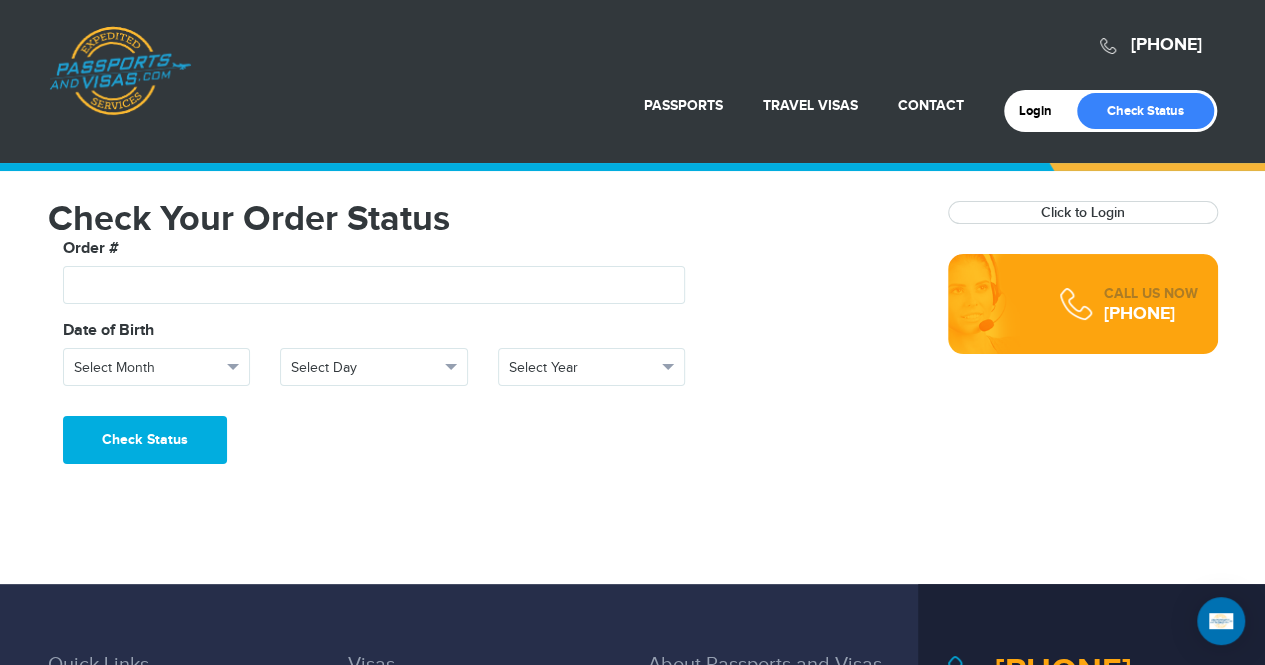 click on "[PHONE]" at bounding box center (1151, 45) 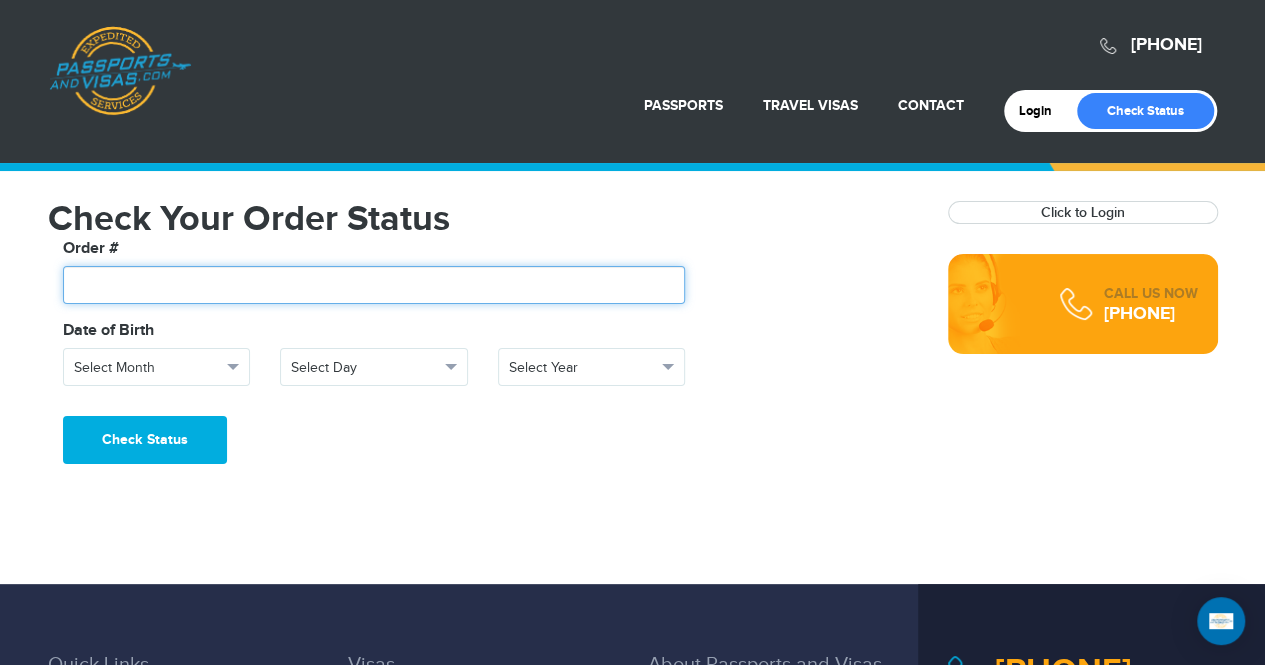 click at bounding box center (374, 285) 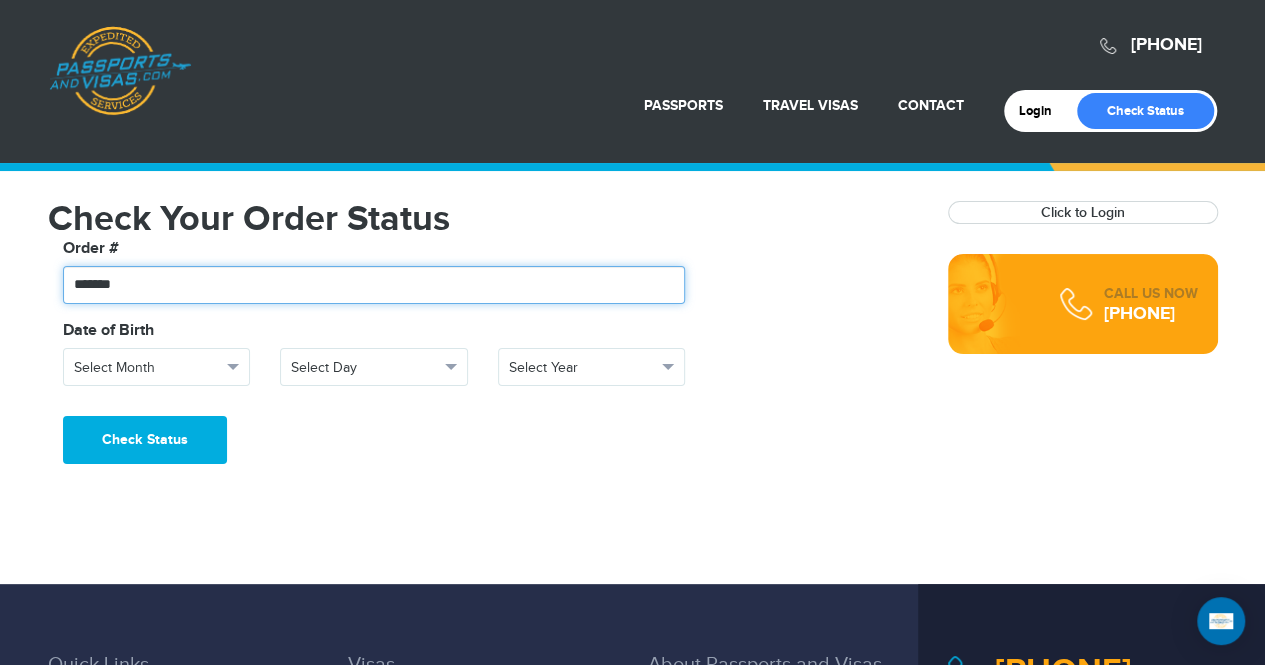 type on "*******" 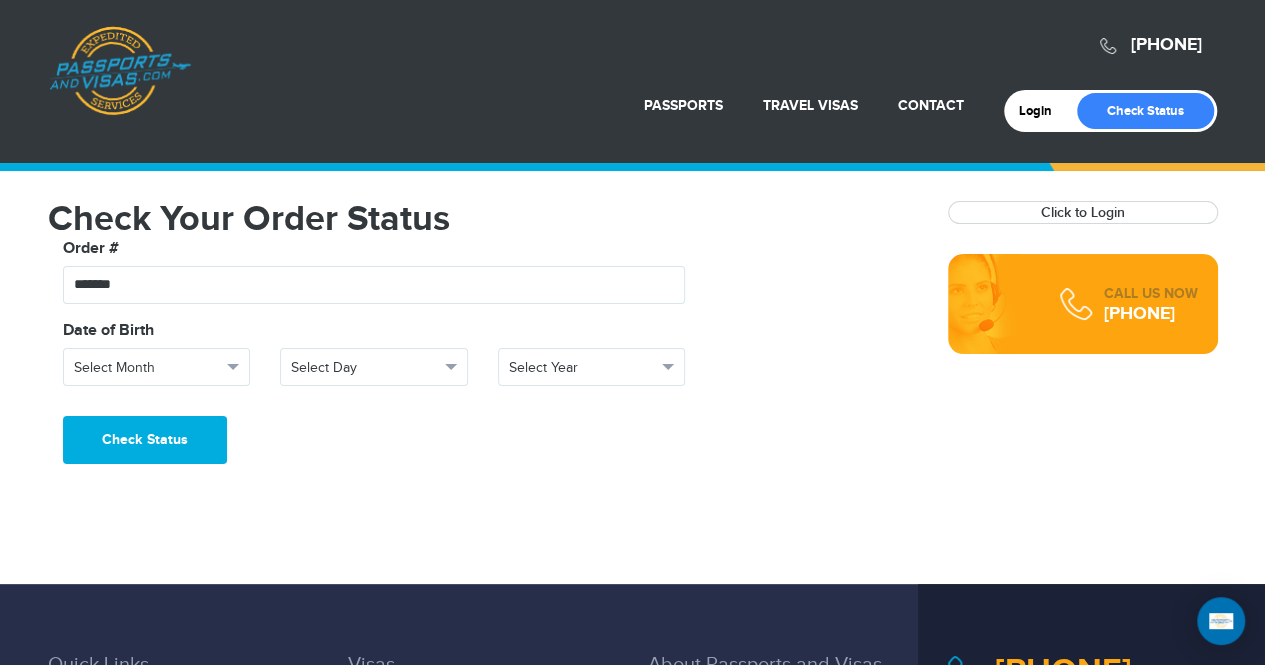 click on "Check Your Order Status" at bounding box center (483, 219) 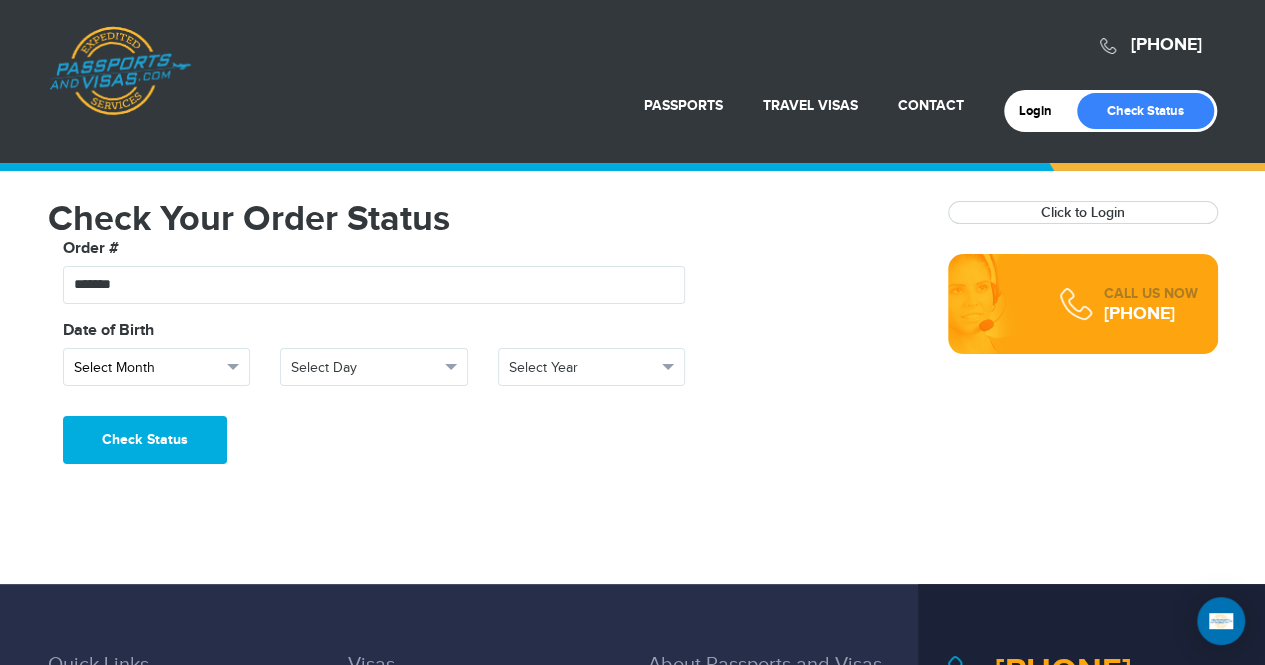 click on "Select Month" at bounding box center (157, 367) 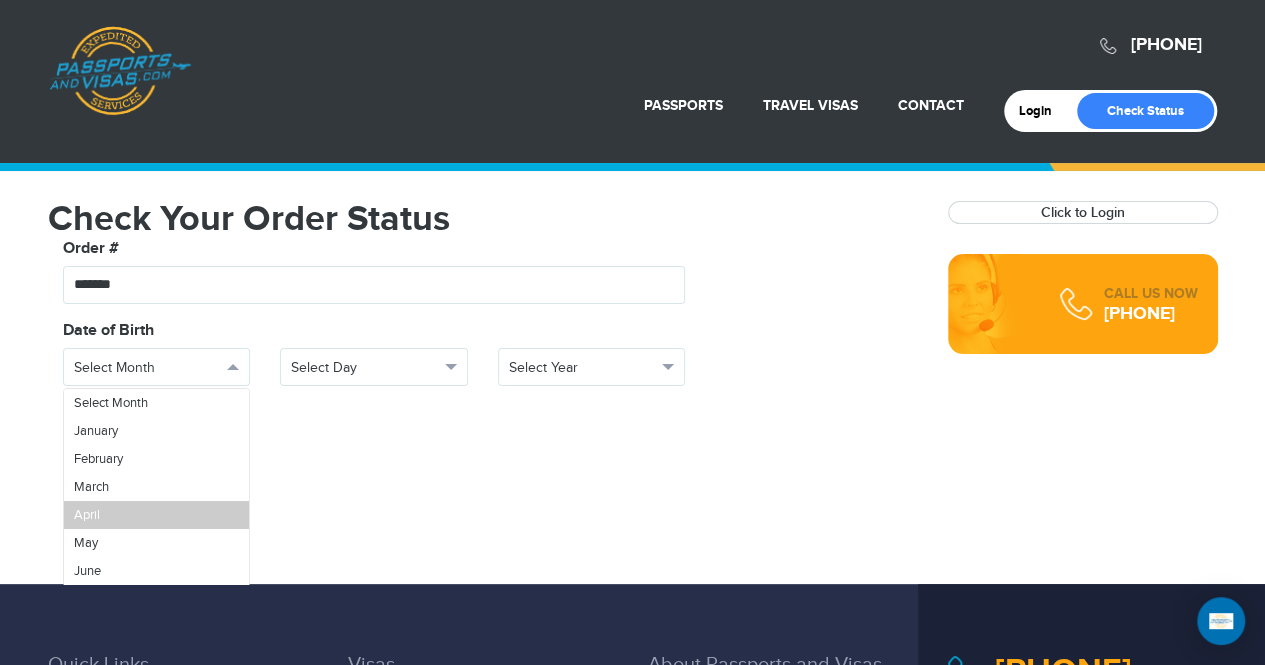 click on "April" at bounding box center [157, 515] 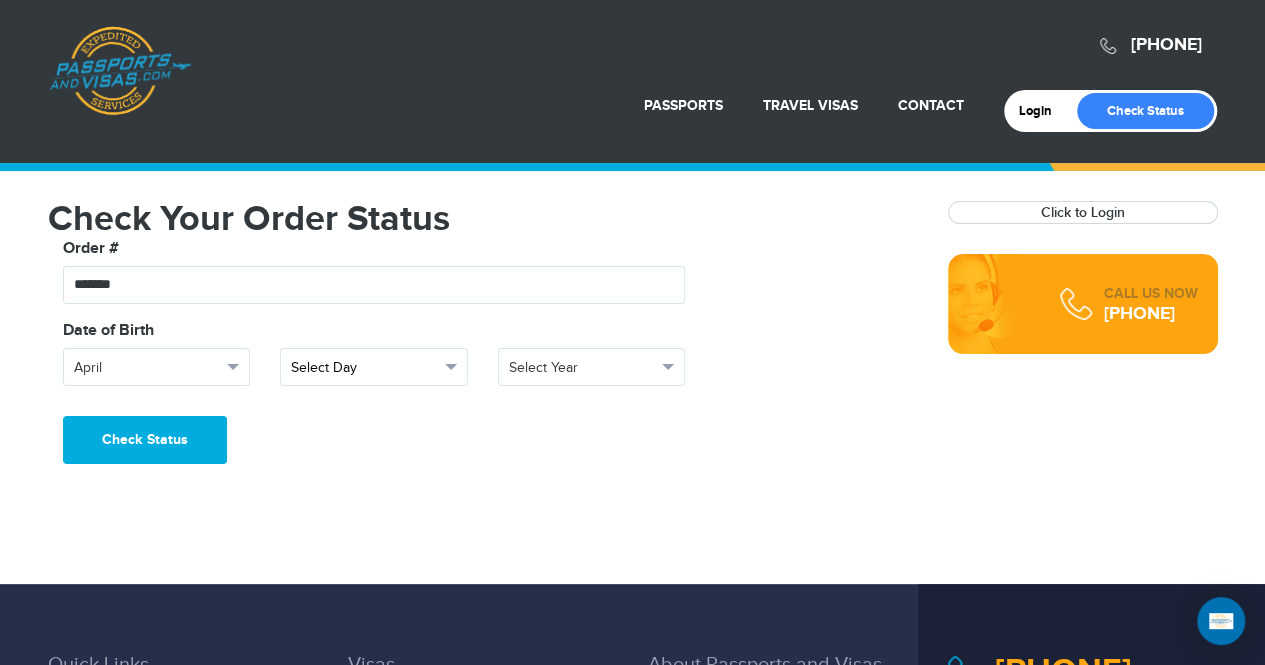 click on "Select Day" at bounding box center (365, 368) 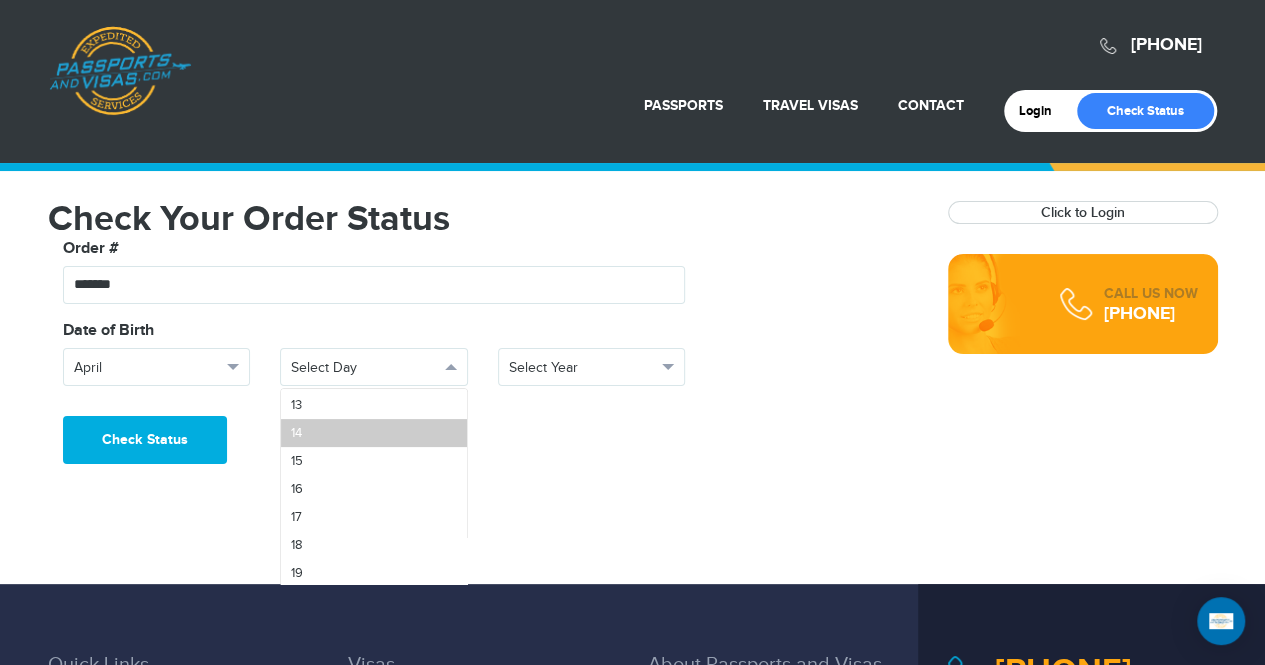 scroll, scrollTop: 368, scrollLeft: 0, axis: vertical 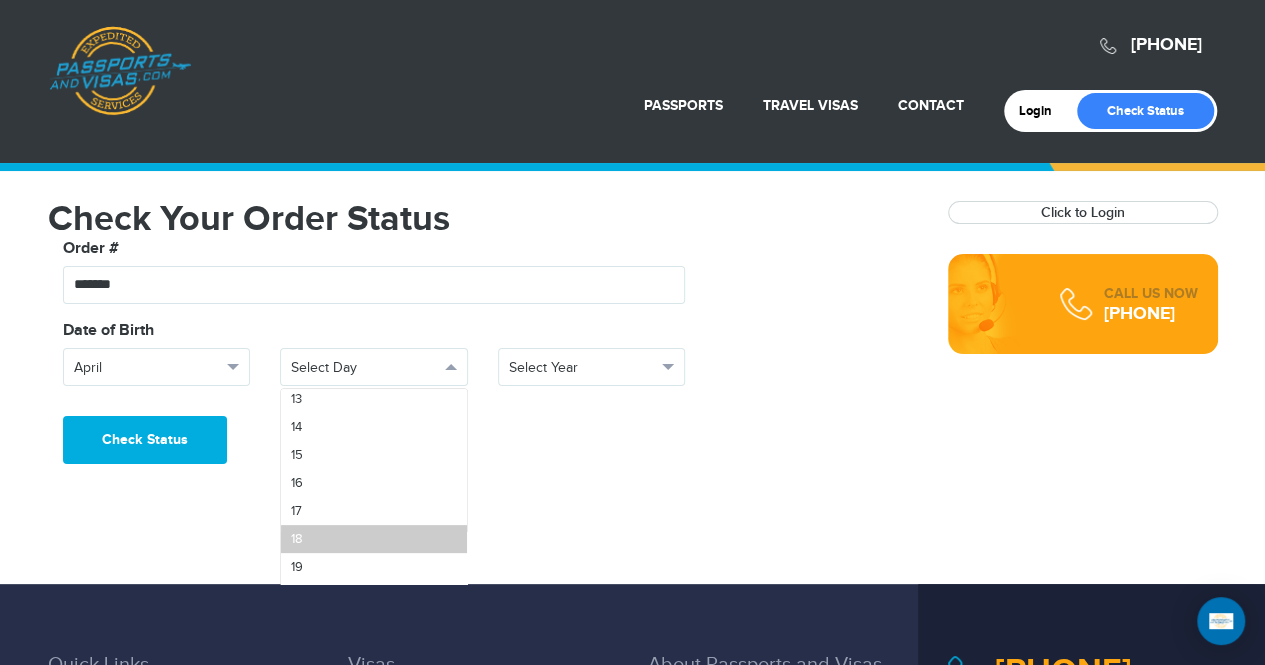 click on "18" at bounding box center [374, 539] 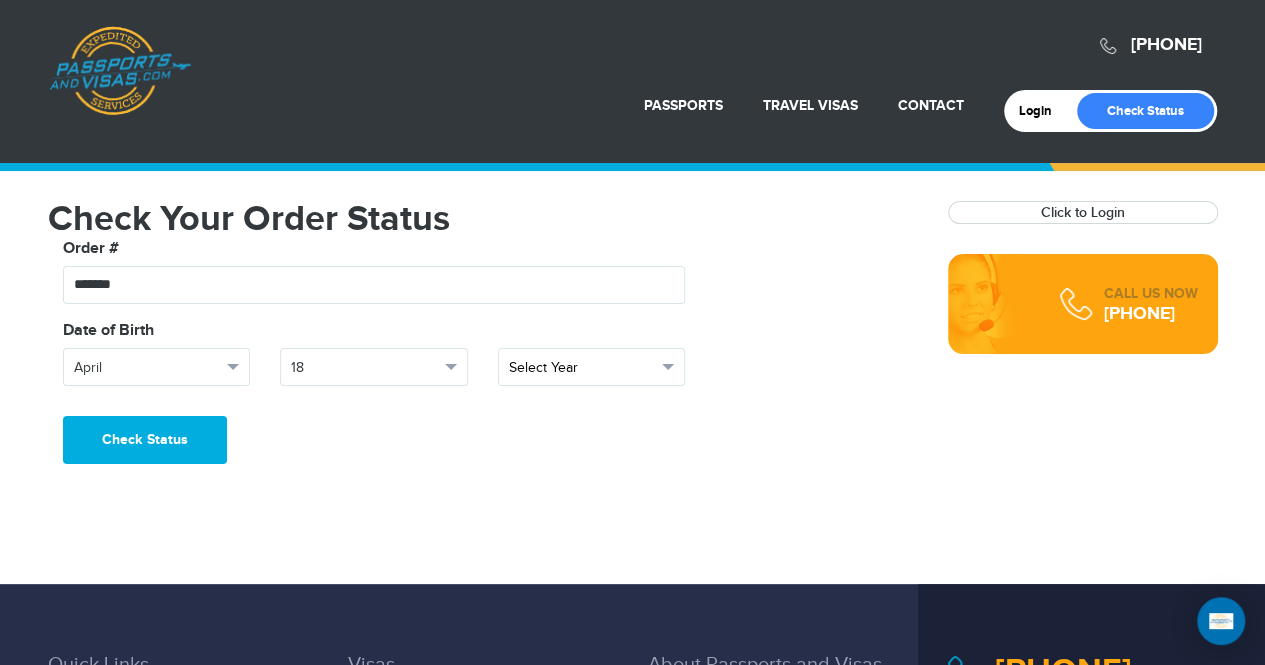 click on "Select Year" at bounding box center [592, 367] 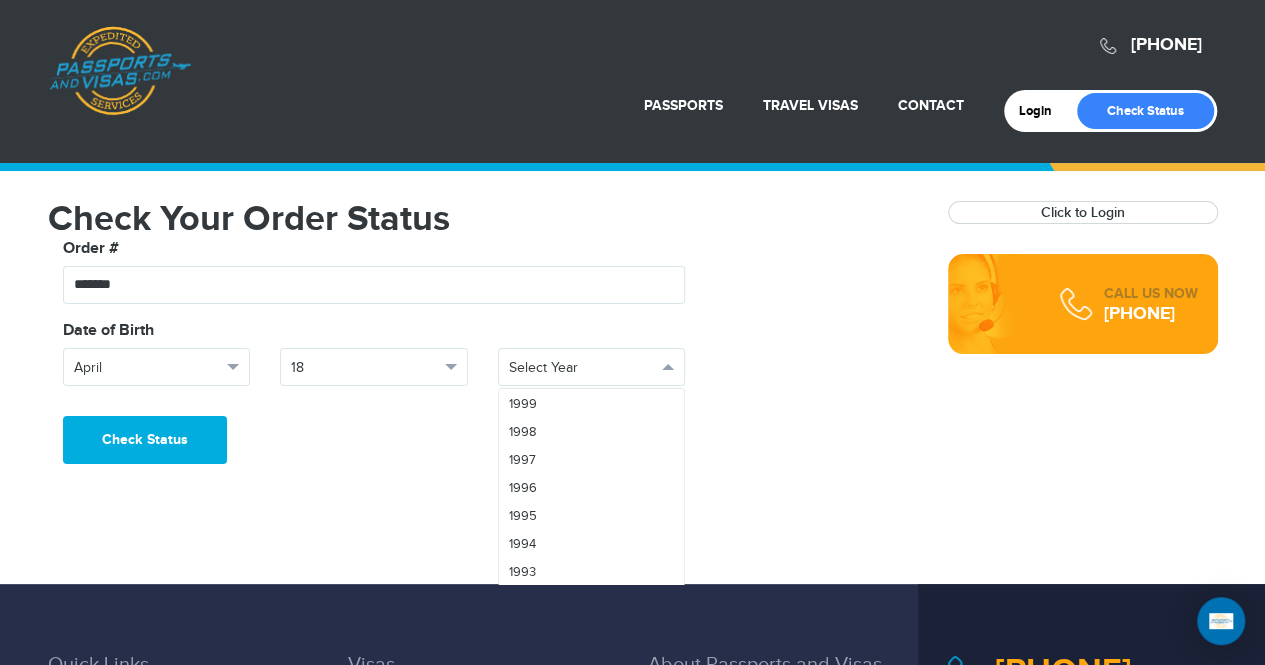 scroll, scrollTop: 757, scrollLeft: 0, axis: vertical 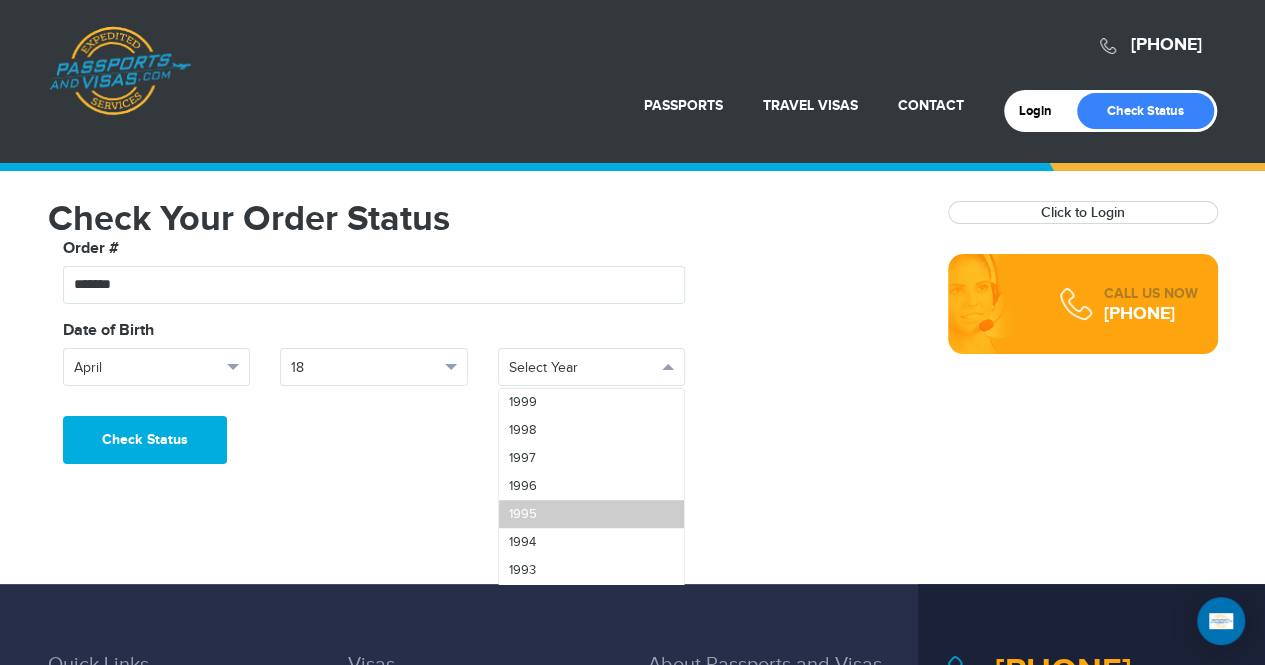 click on "1995" at bounding box center (592, 514) 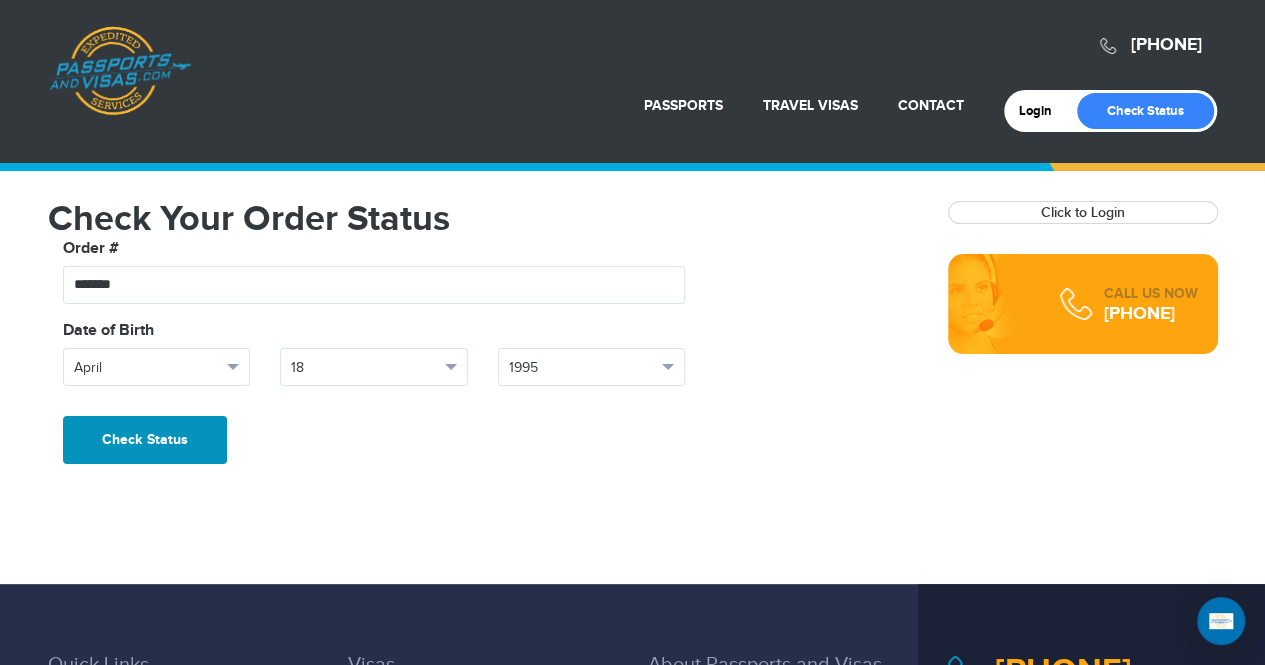 click on "Check Status" at bounding box center [145, 440] 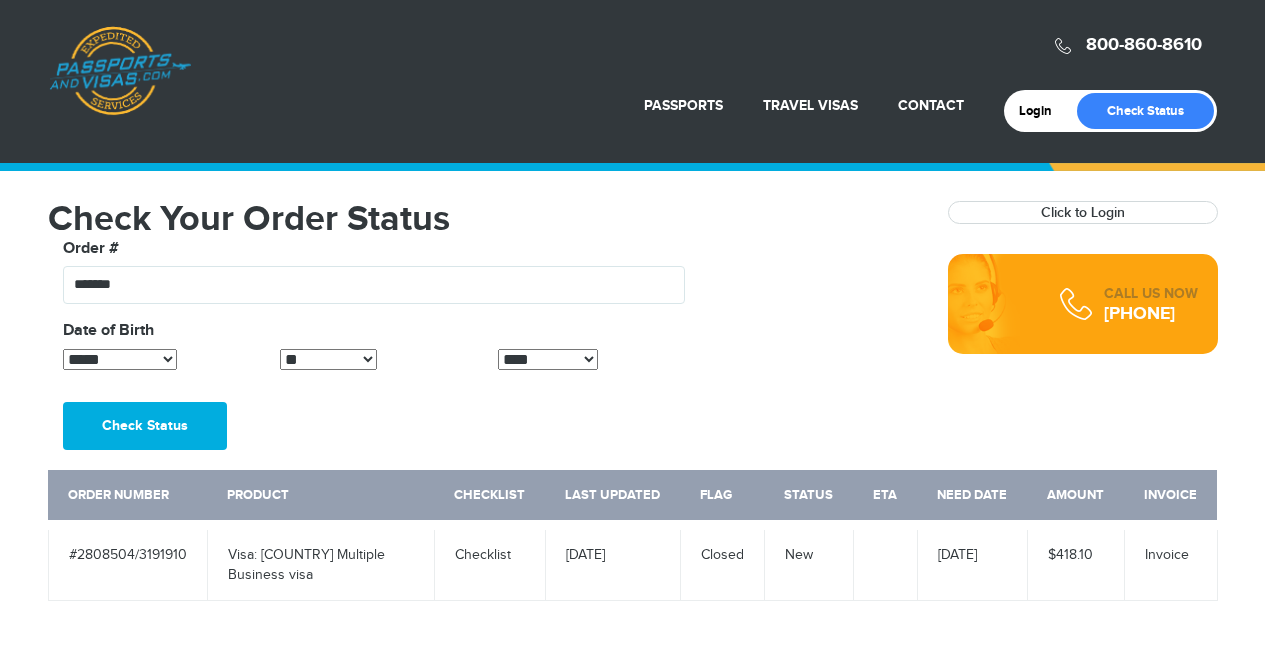 scroll, scrollTop: 0, scrollLeft: 0, axis: both 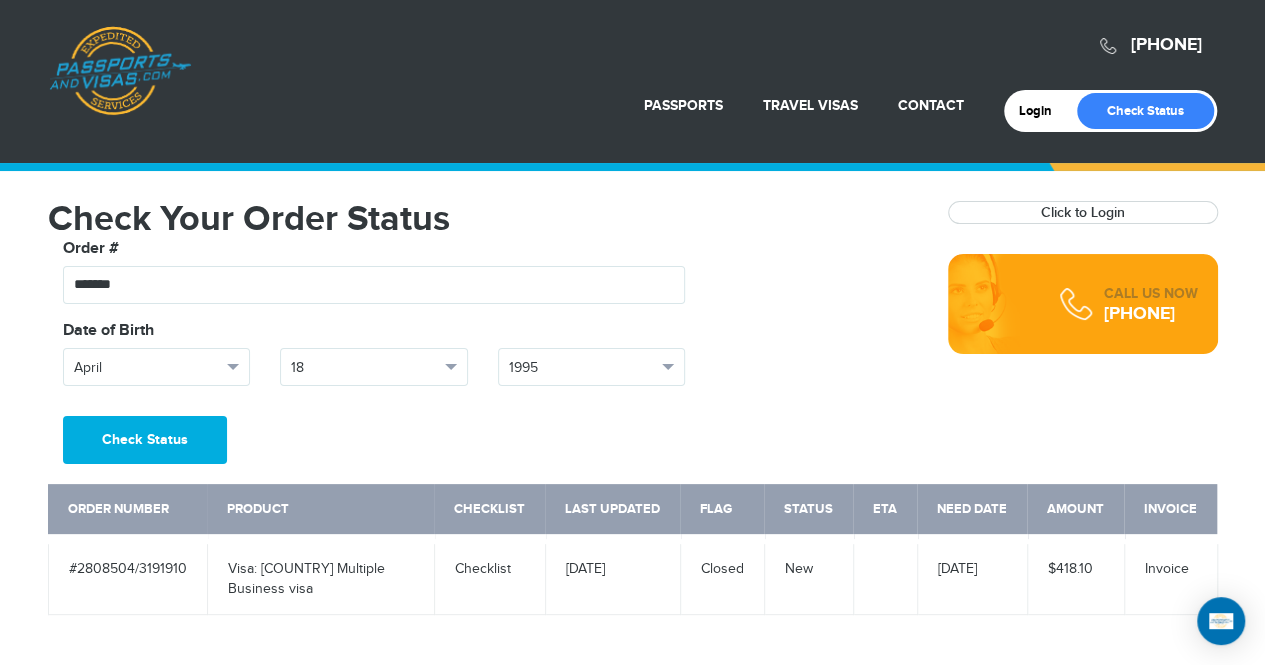 click on "Check Status" at bounding box center (145, 440) 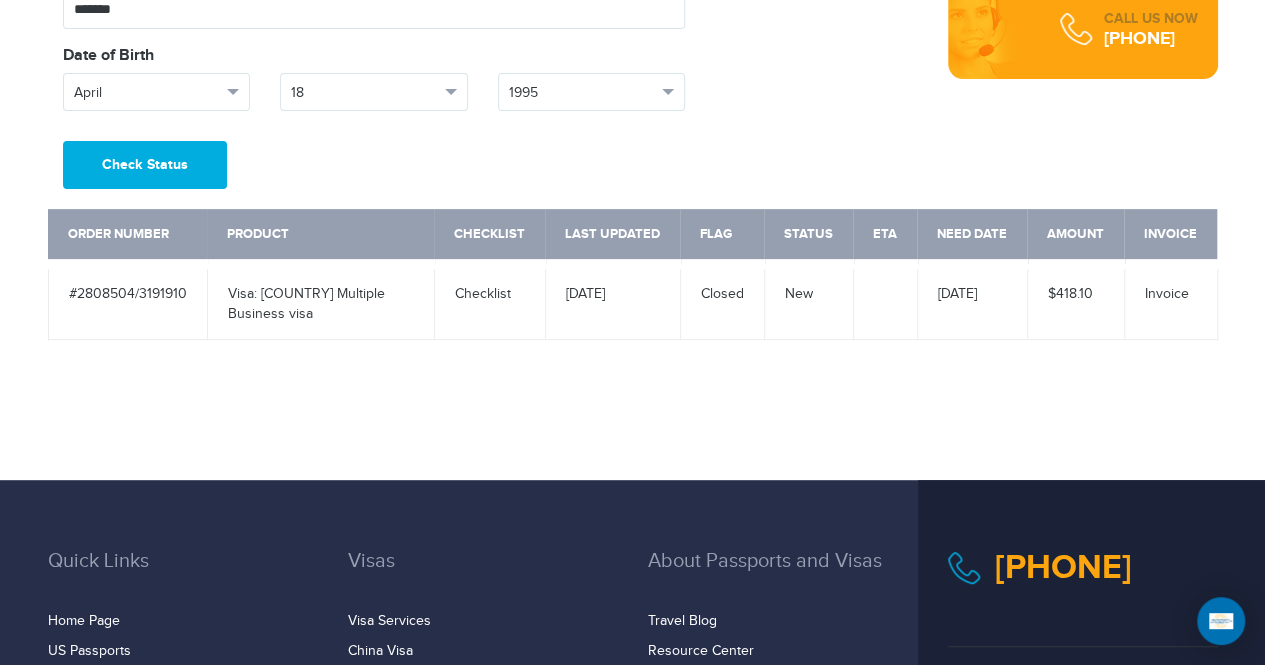 scroll, scrollTop: 279, scrollLeft: 0, axis: vertical 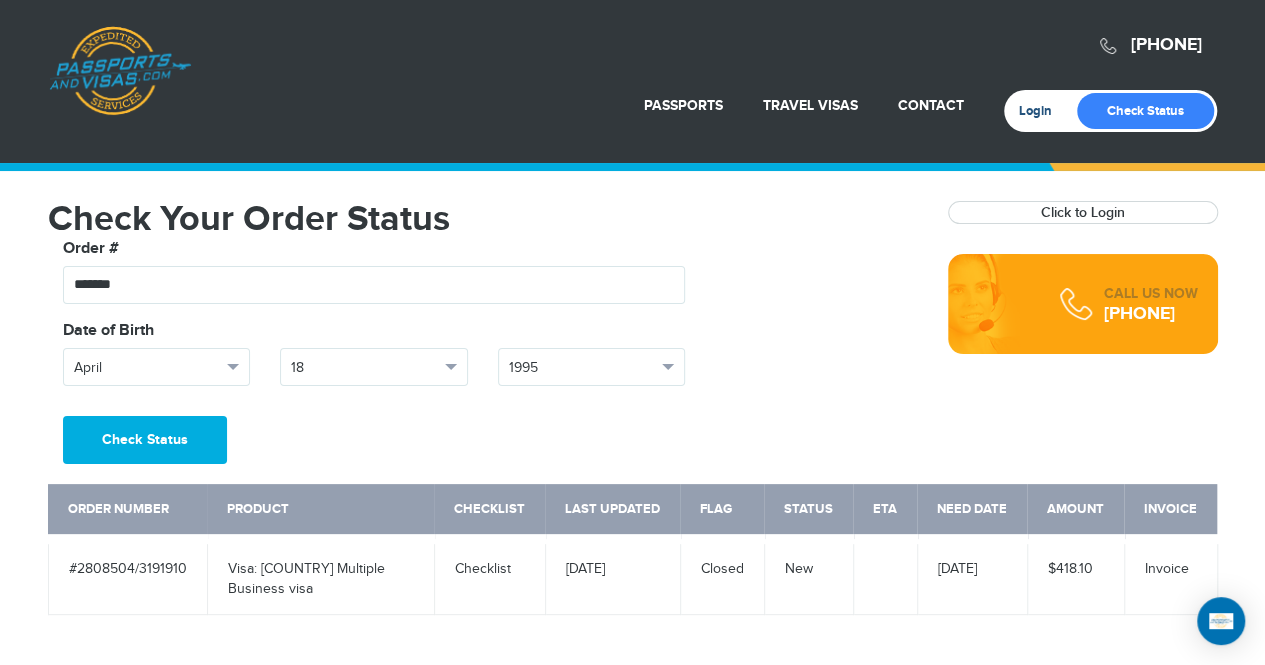 click on "Login" at bounding box center [1042, 111] 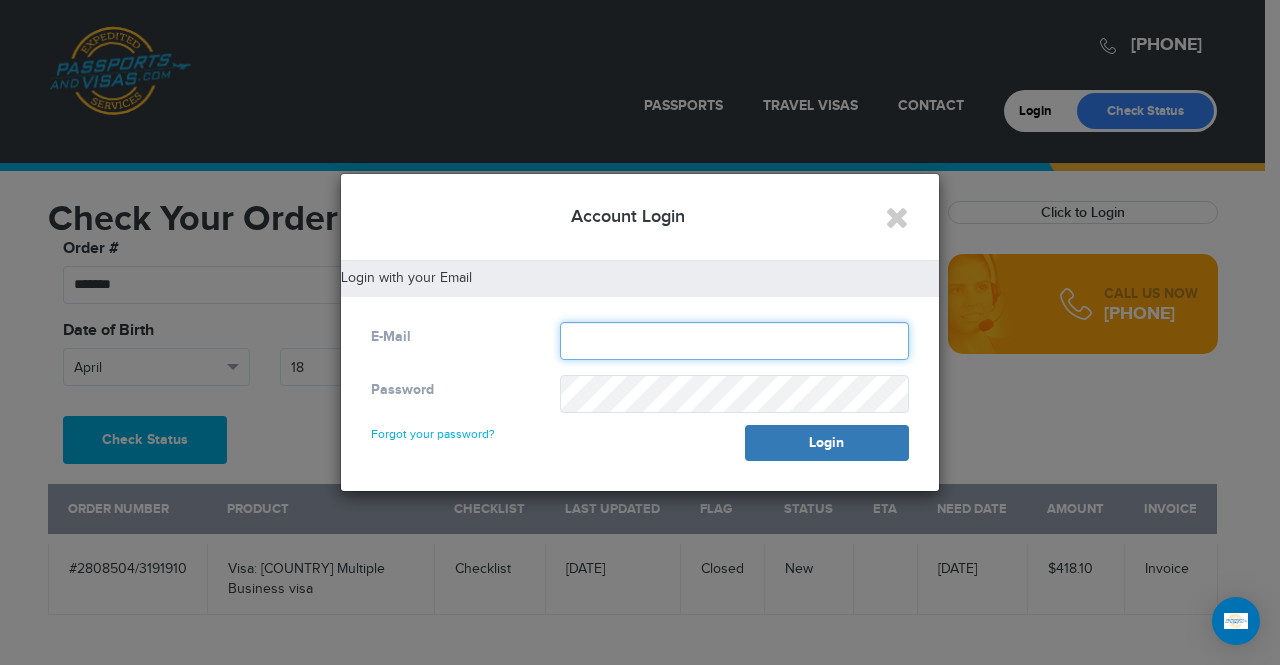 click at bounding box center [734, 341] 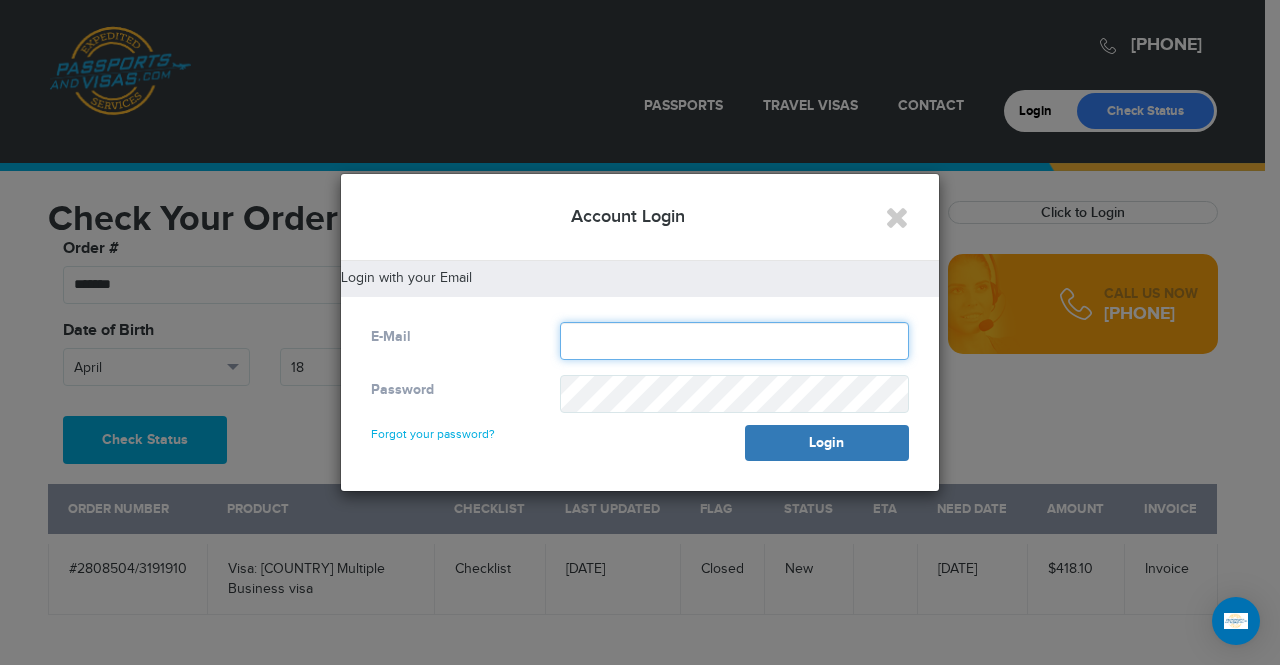 type on "**********" 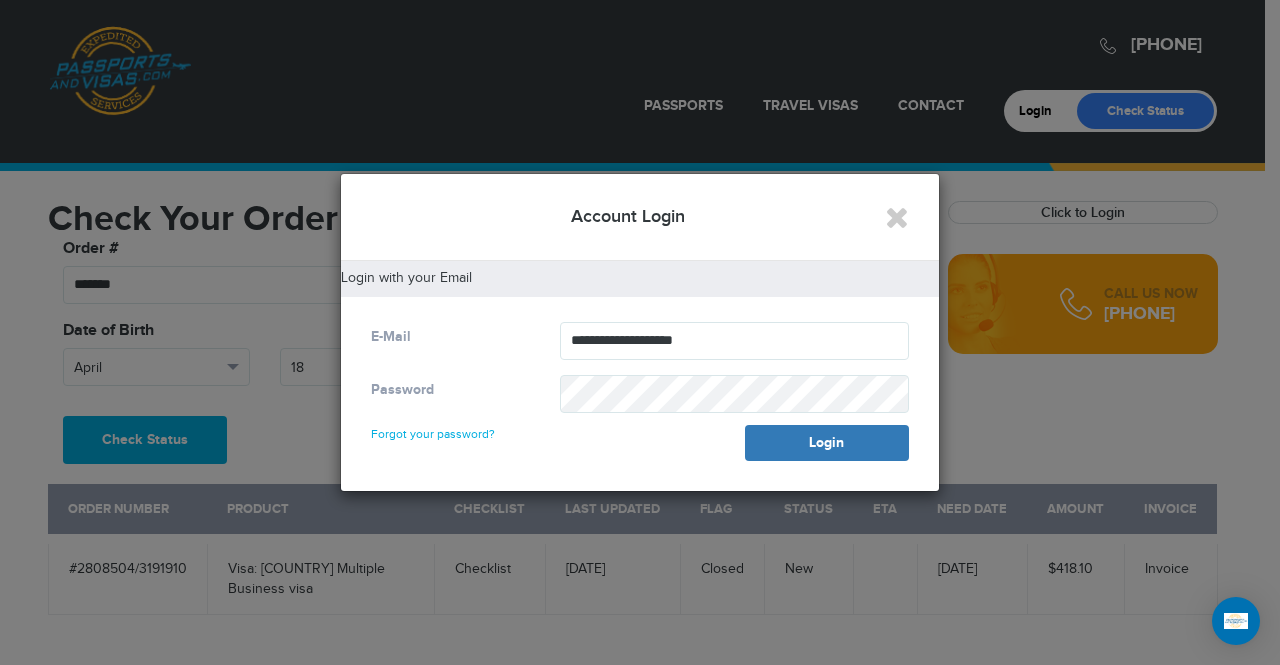 click on "Forgot your password?" at bounding box center [433, 425] 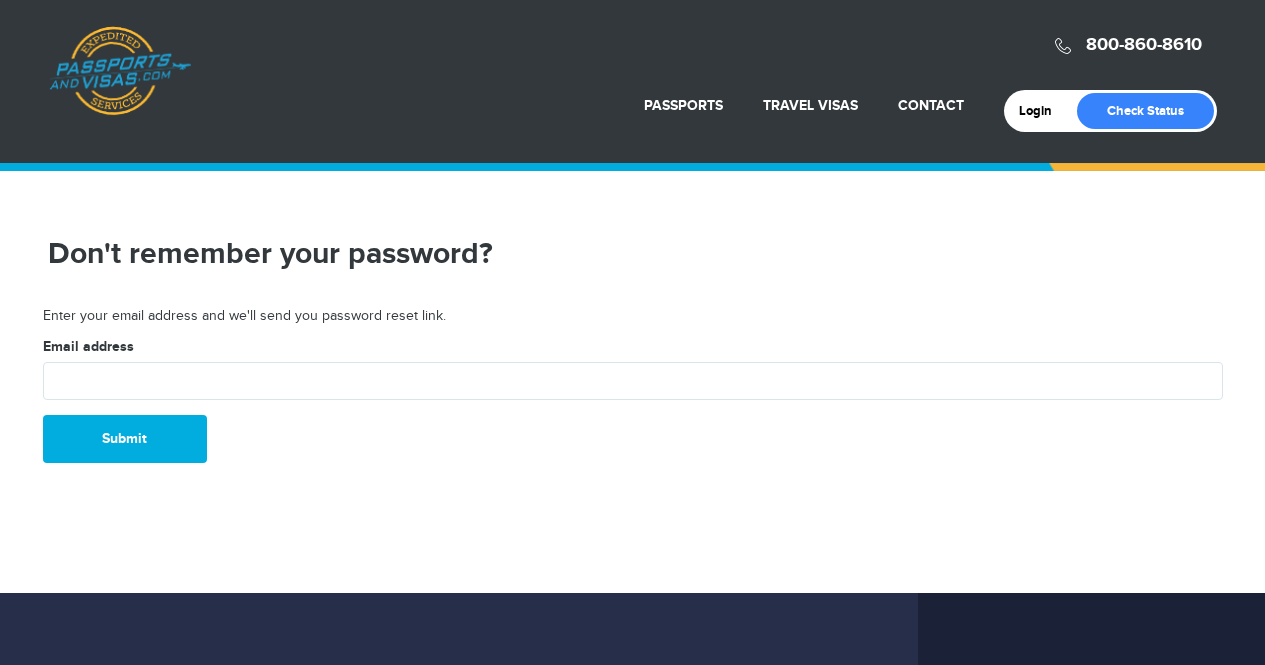 scroll, scrollTop: 0, scrollLeft: 0, axis: both 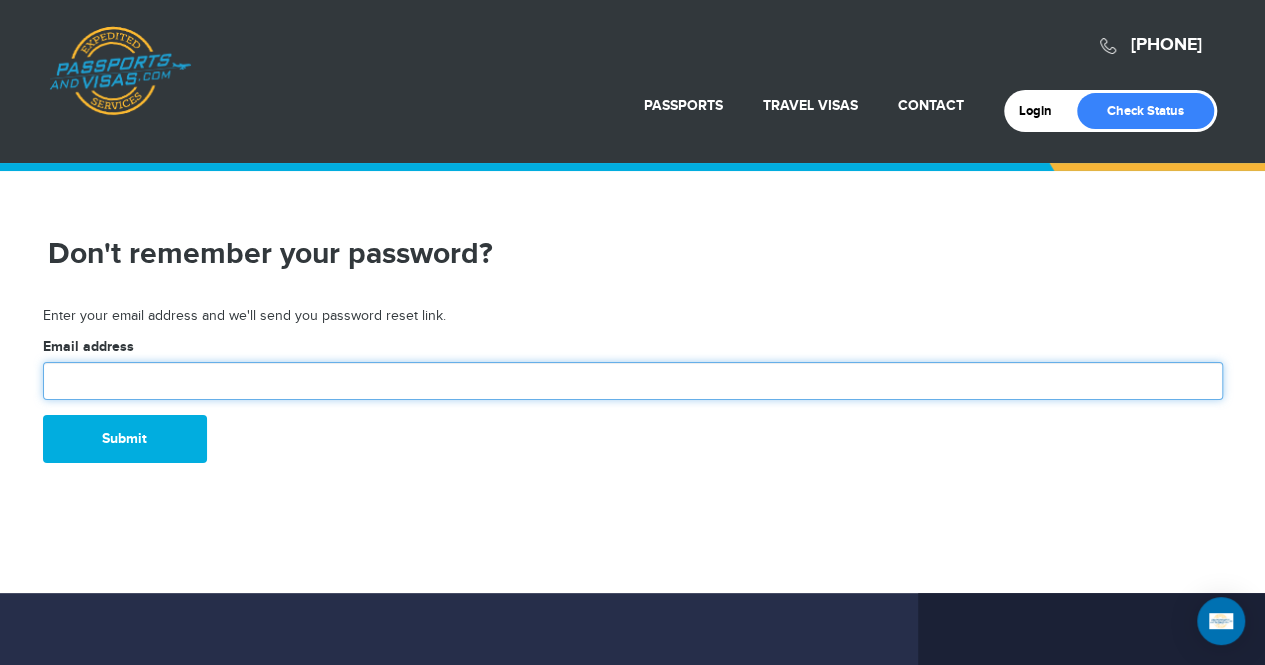 click at bounding box center (633, 381) 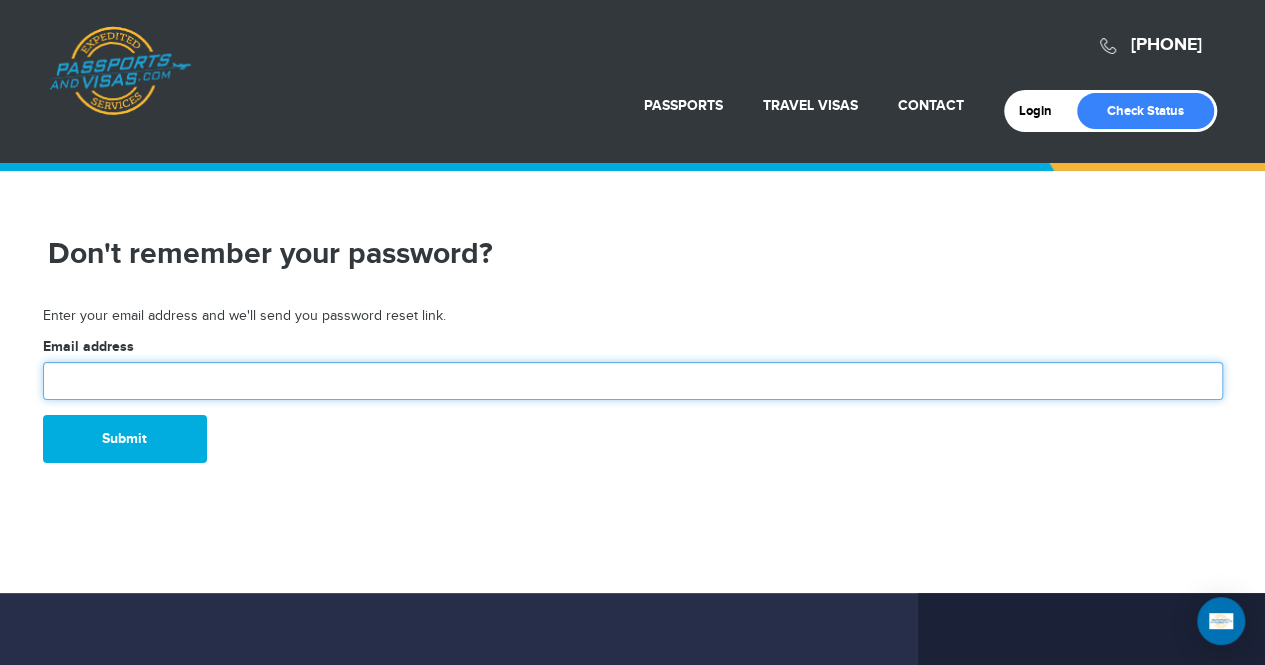 type on "**********" 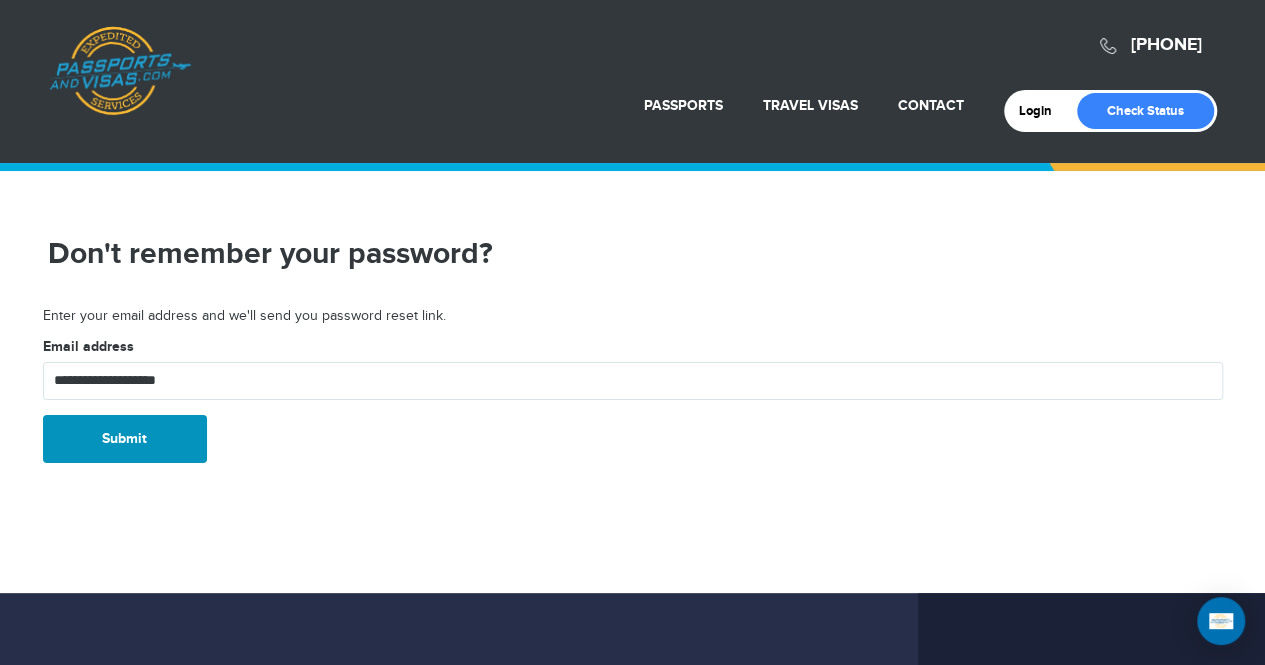 click on "Submit" at bounding box center [125, 439] 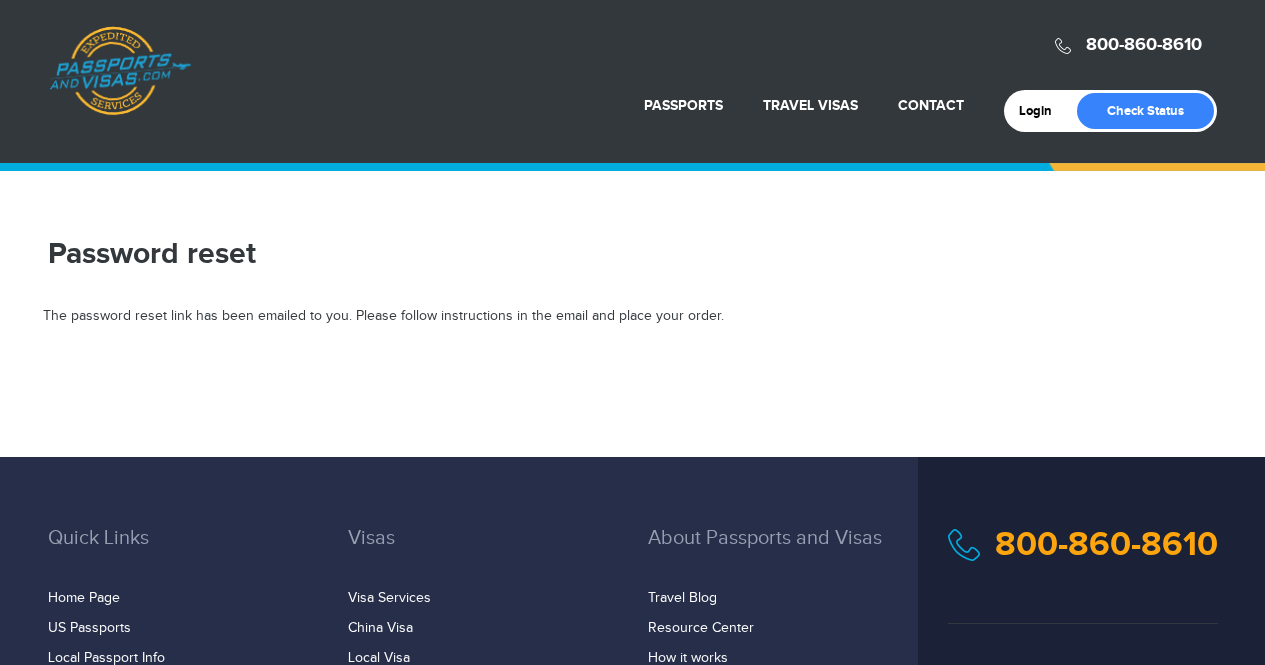scroll, scrollTop: 0, scrollLeft: 0, axis: both 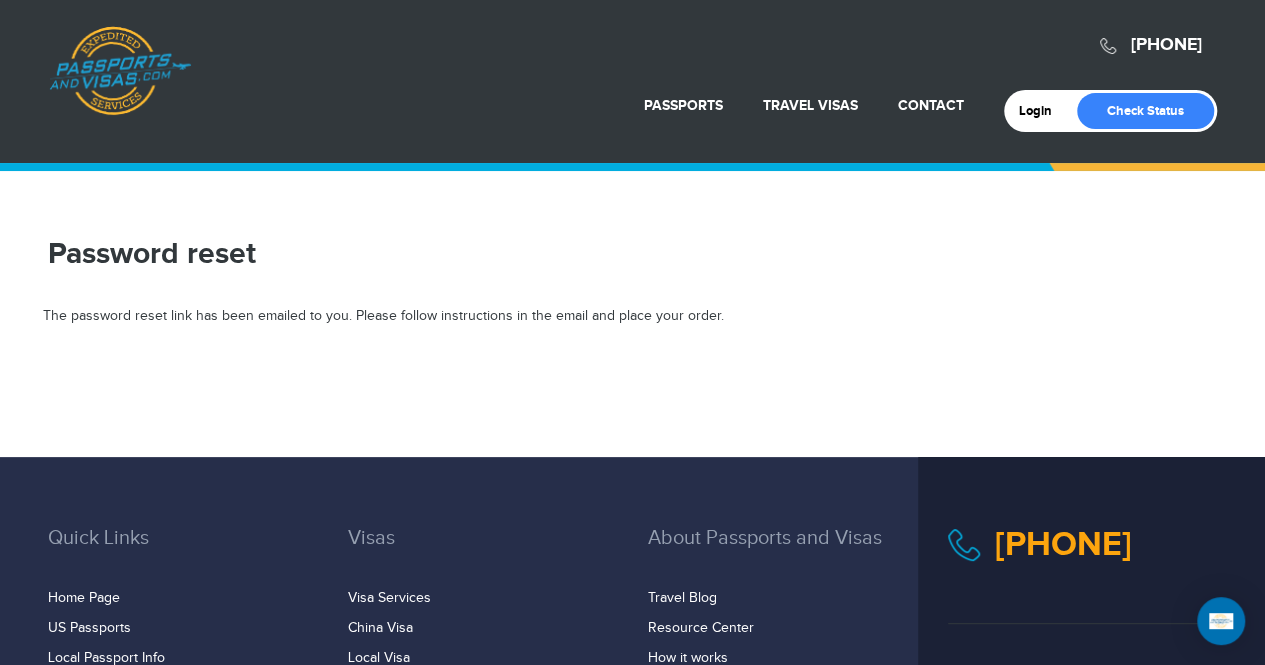 click on "720-650-0041
Passports & Visas.com
Login
Check Status
Passports
Passport Renewal
New Passport
Second Passport
Passport Name Change
Lost Passport" at bounding box center (632, 503) 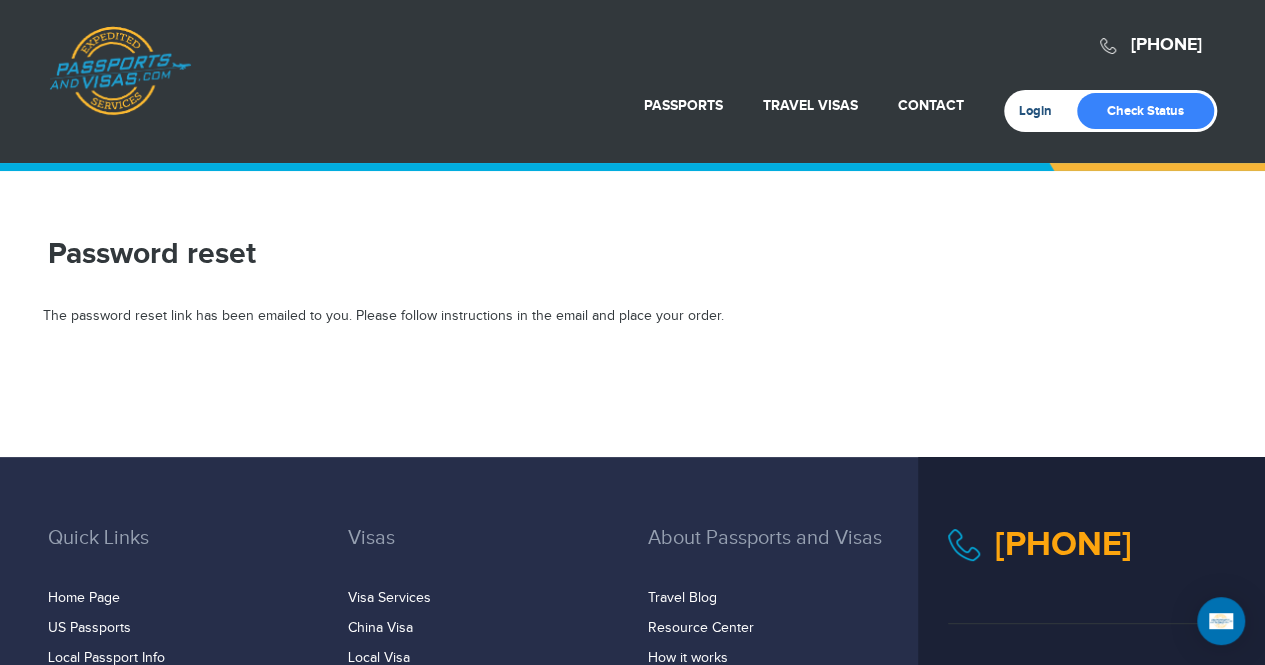 click on "Login" at bounding box center (1042, 111) 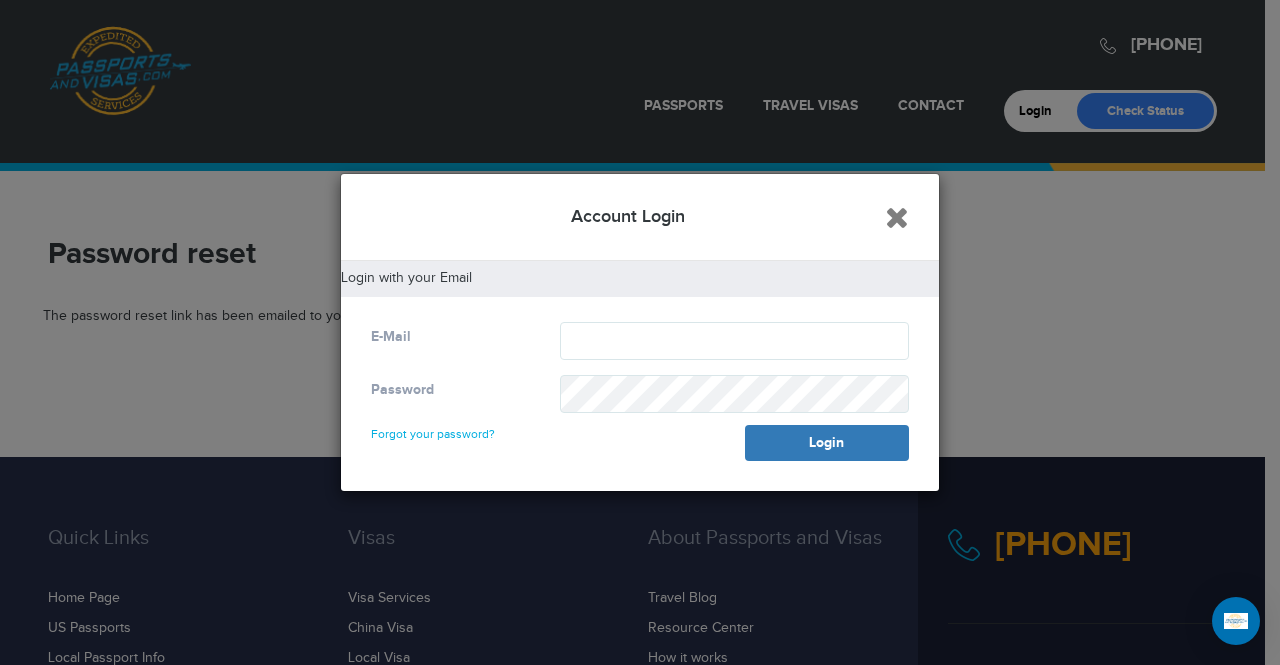 click at bounding box center [897, 217] 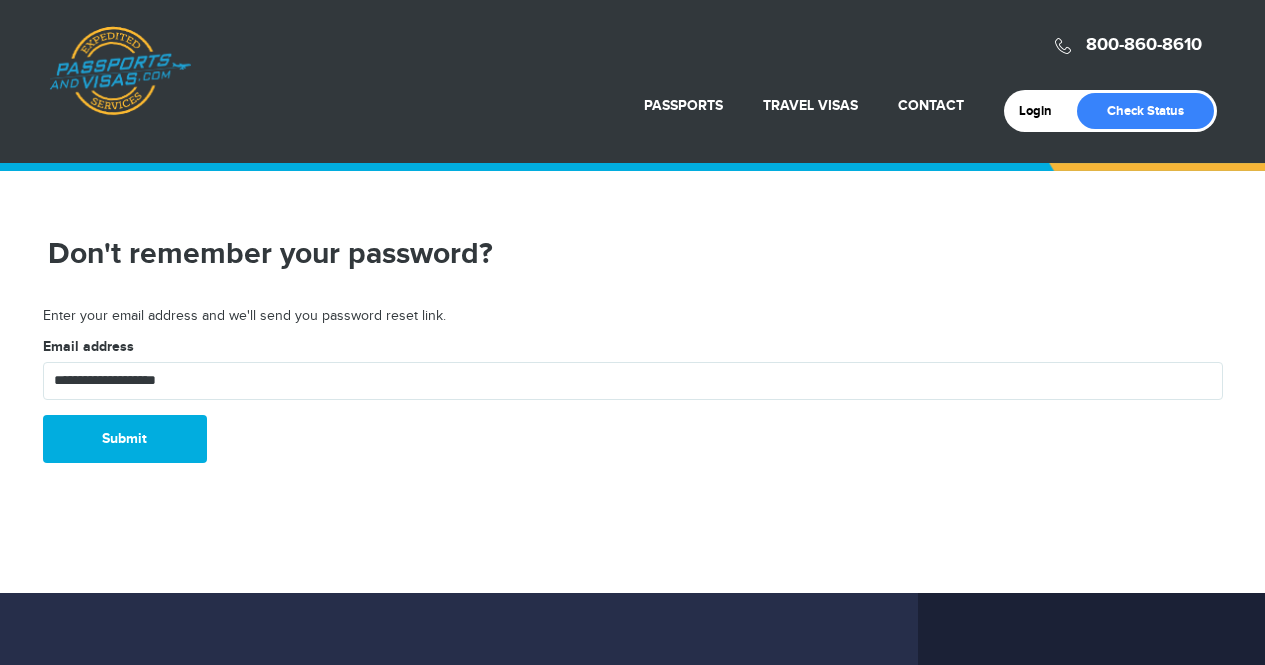 scroll, scrollTop: 0, scrollLeft: 0, axis: both 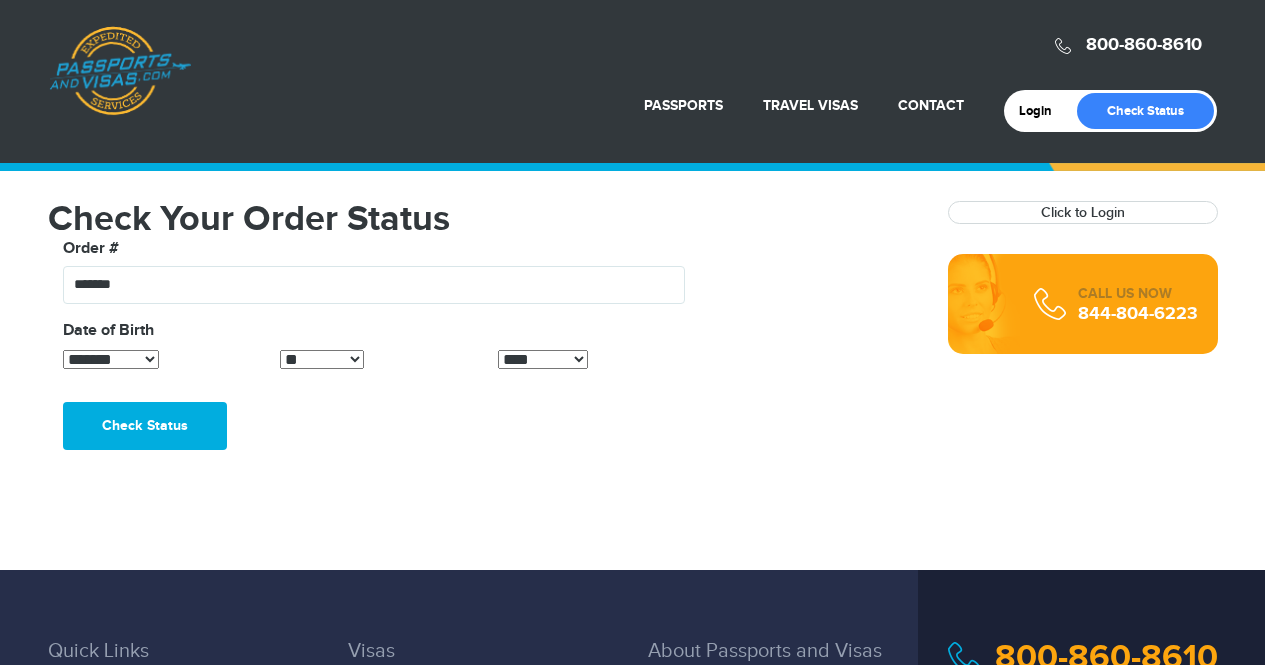 select on "*" 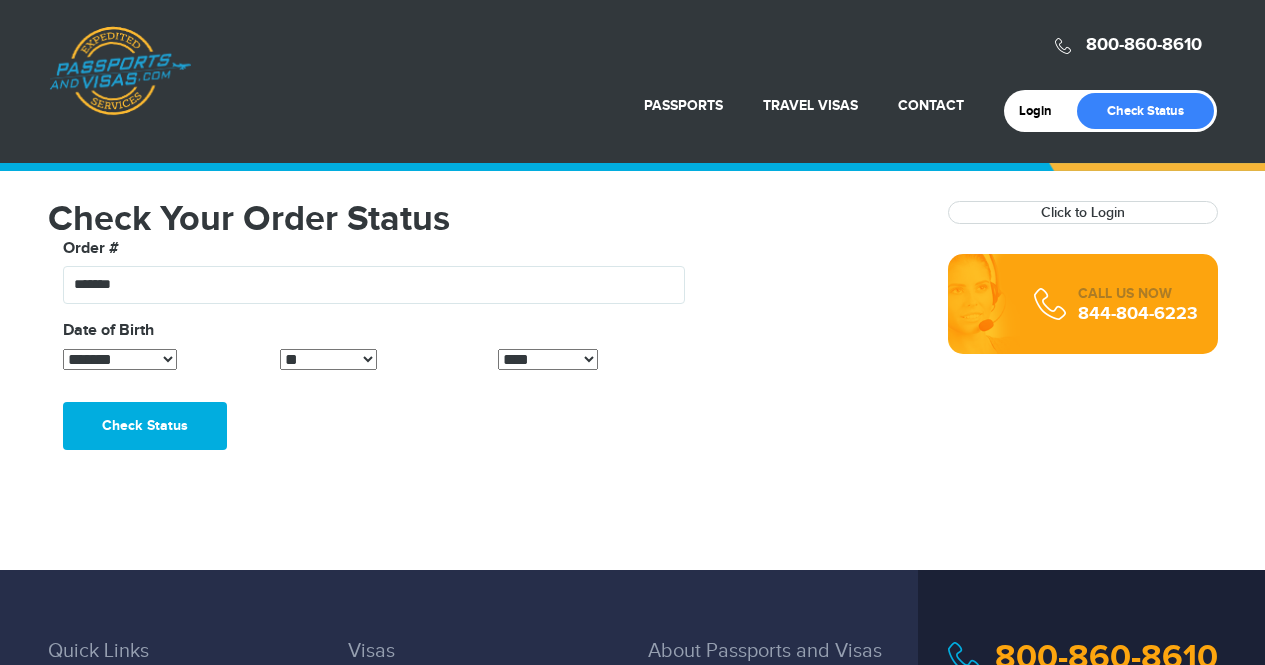 scroll, scrollTop: 0, scrollLeft: 0, axis: both 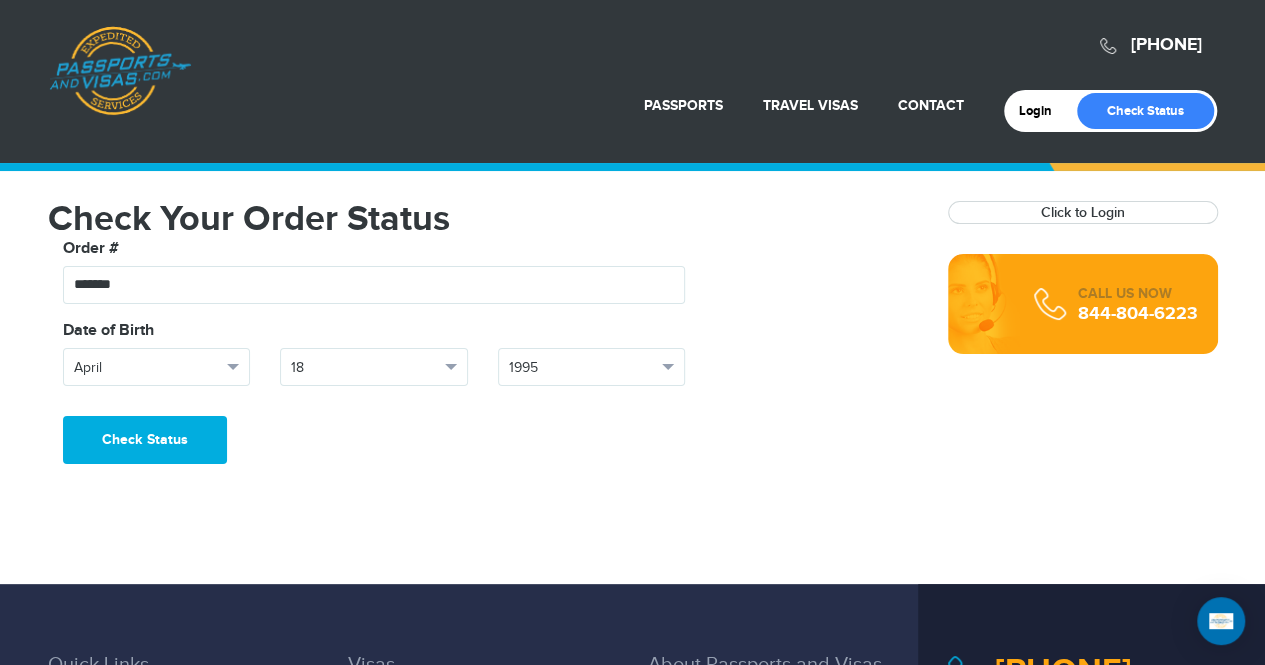 click on "720-650-0041
Passports & Visas.com
Login
Check Status
Passports
Passport Renewal
New Passport
Second Passport
Passport Name Change
Lost Passport" at bounding box center [632, 81] 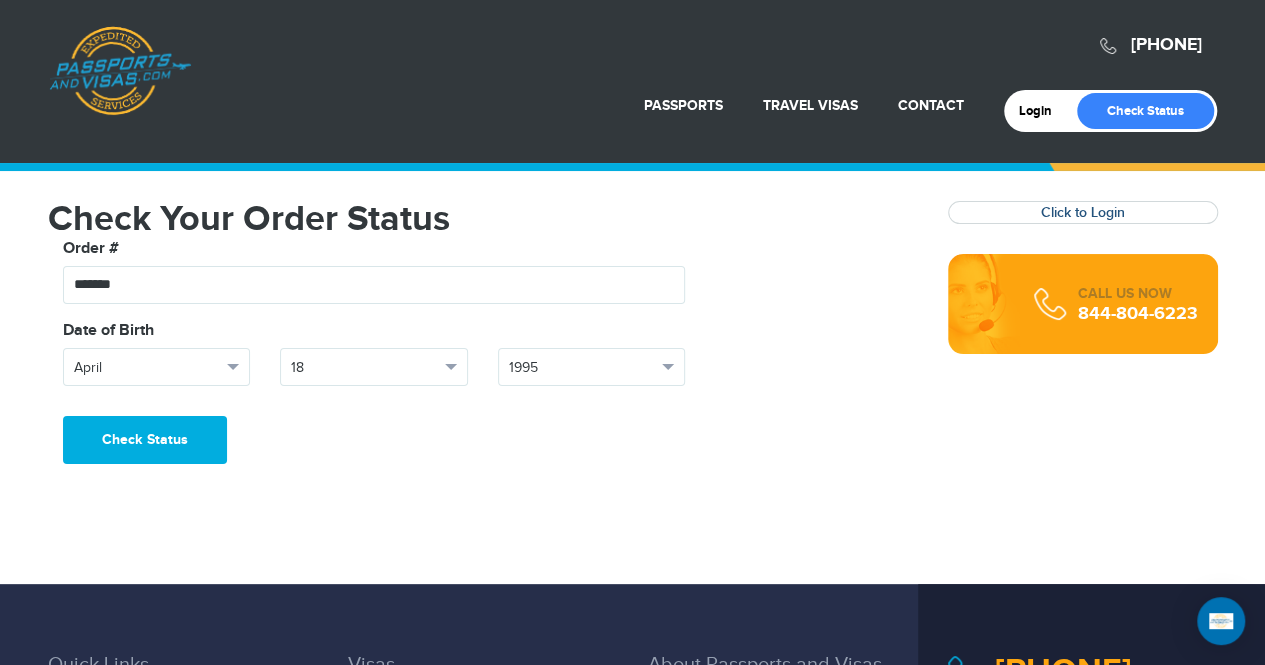 click on "Click to Login" at bounding box center (1083, 212) 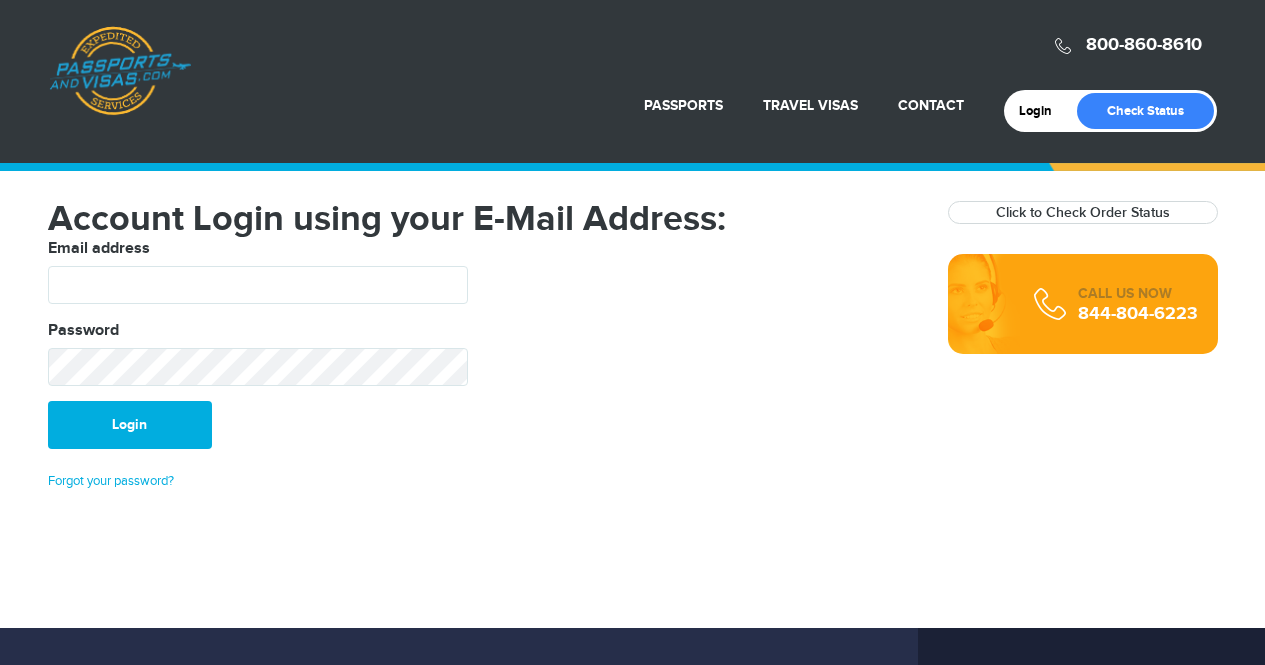 scroll, scrollTop: 0, scrollLeft: 0, axis: both 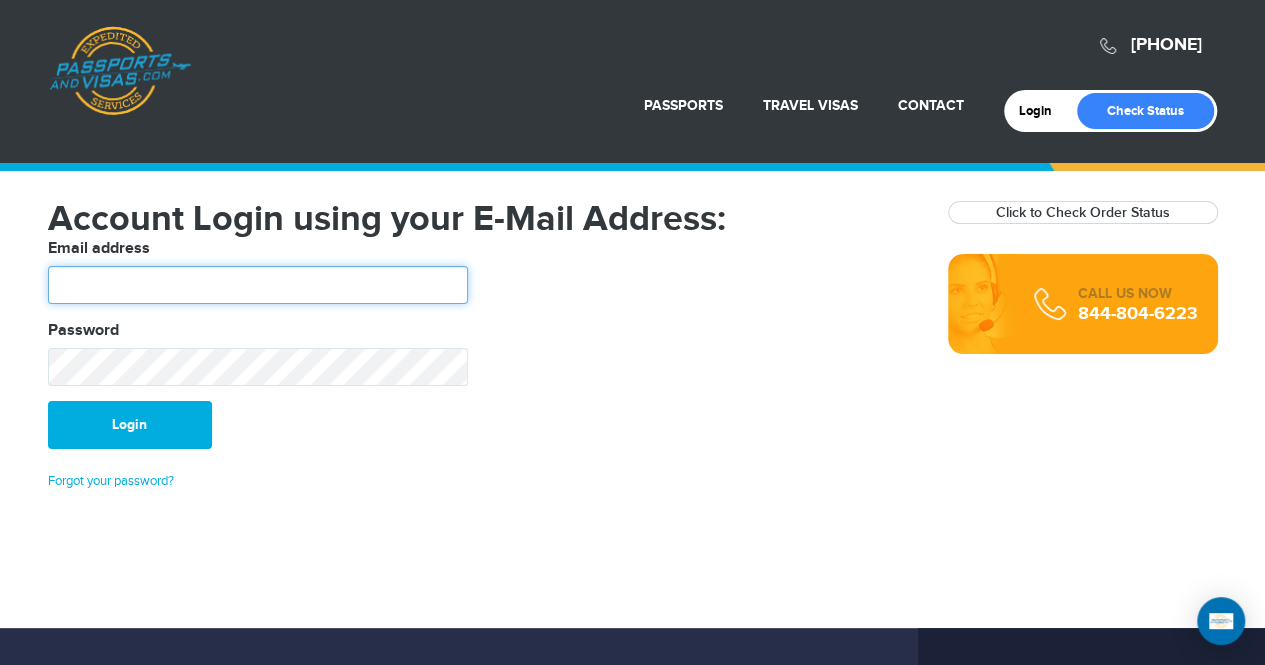 click at bounding box center (258, 285) 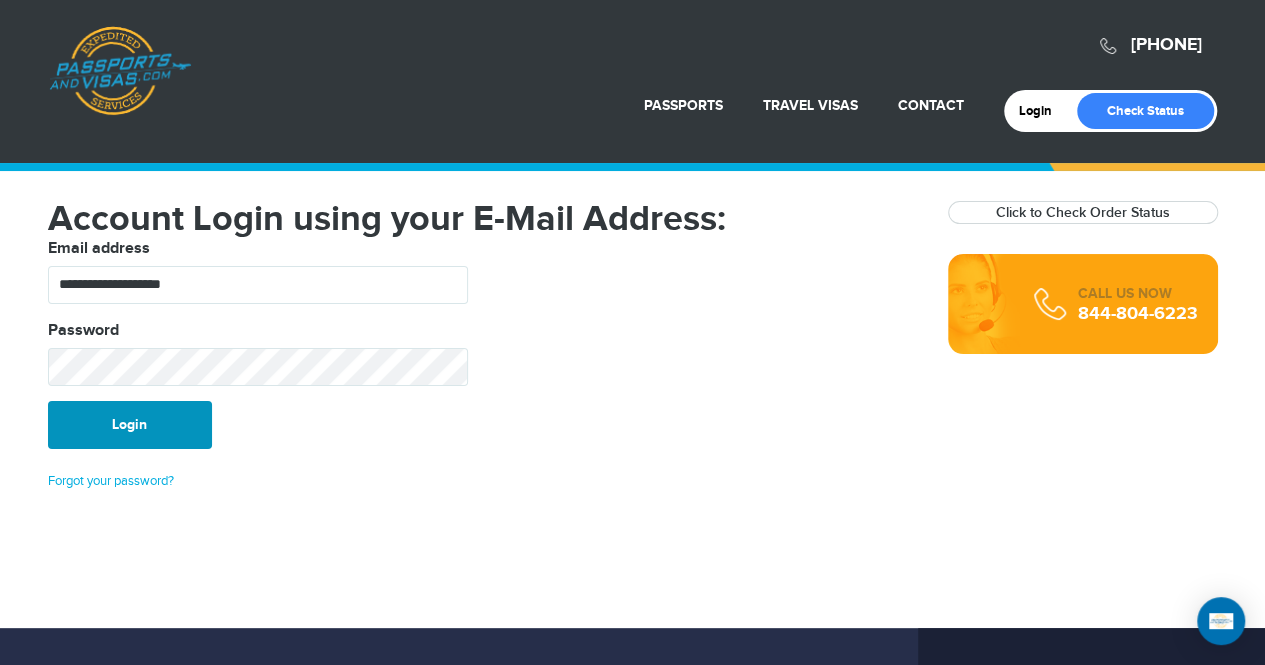 click on "Login" at bounding box center [130, 425] 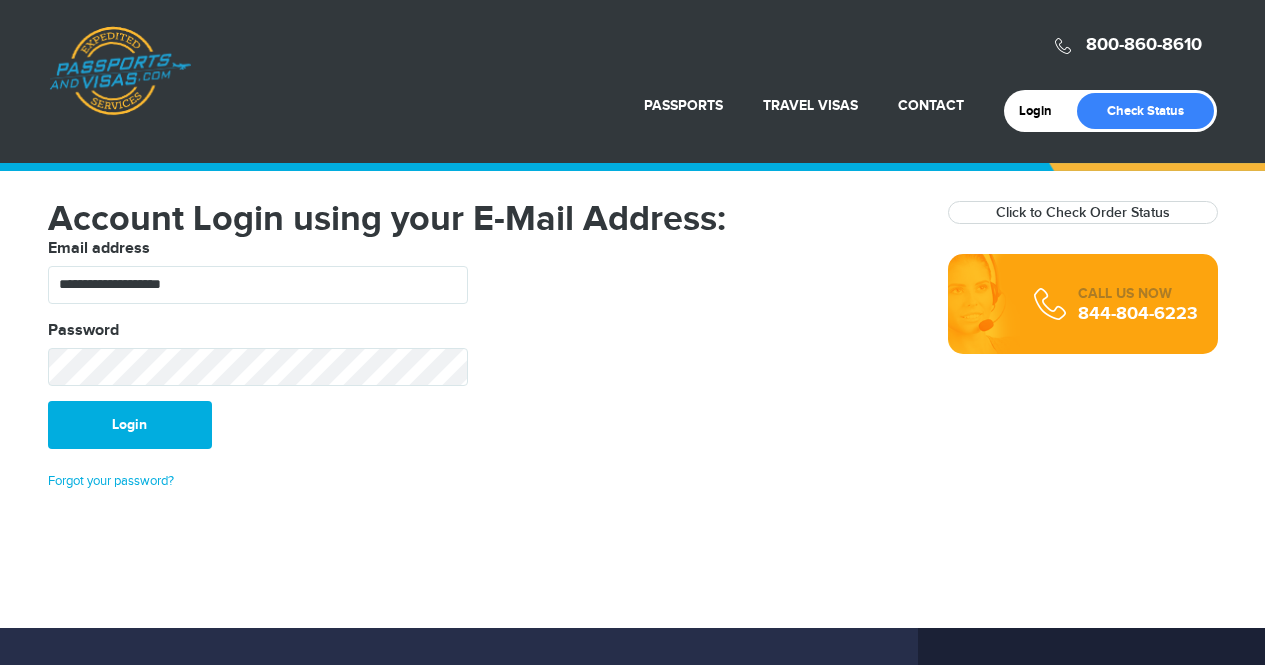 scroll, scrollTop: 0, scrollLeft: 0, axis: both 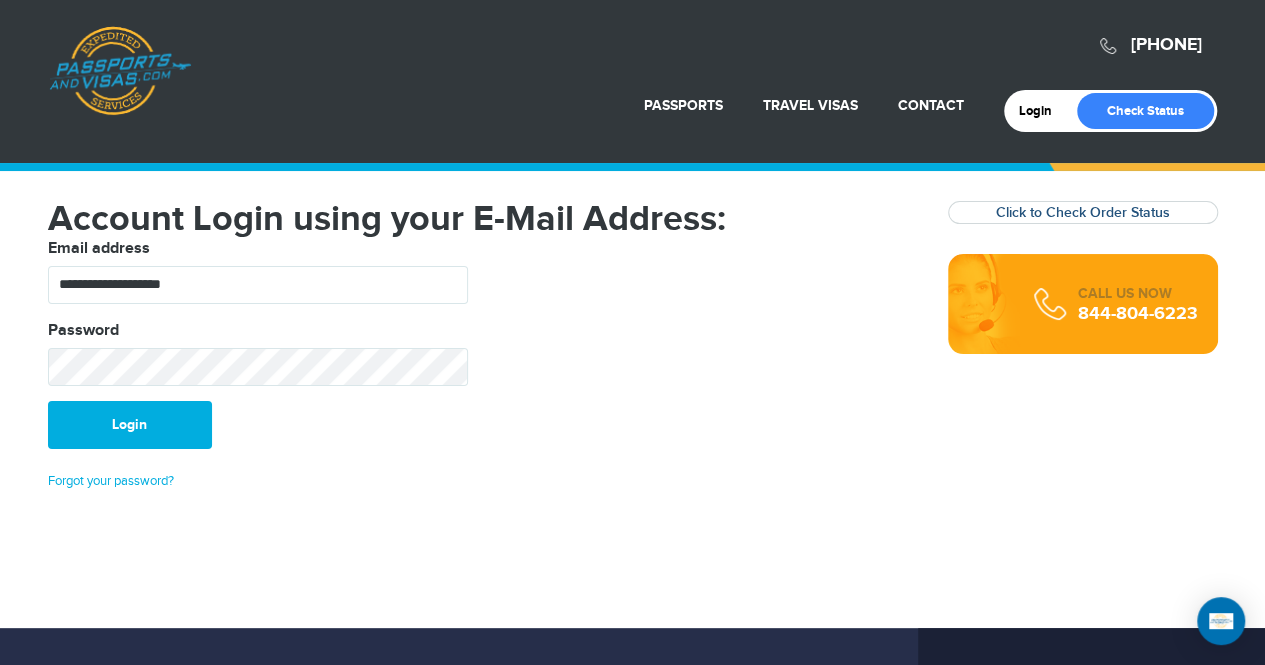 click on "Click to Check Order Status" at bounding box center (1083, 212) 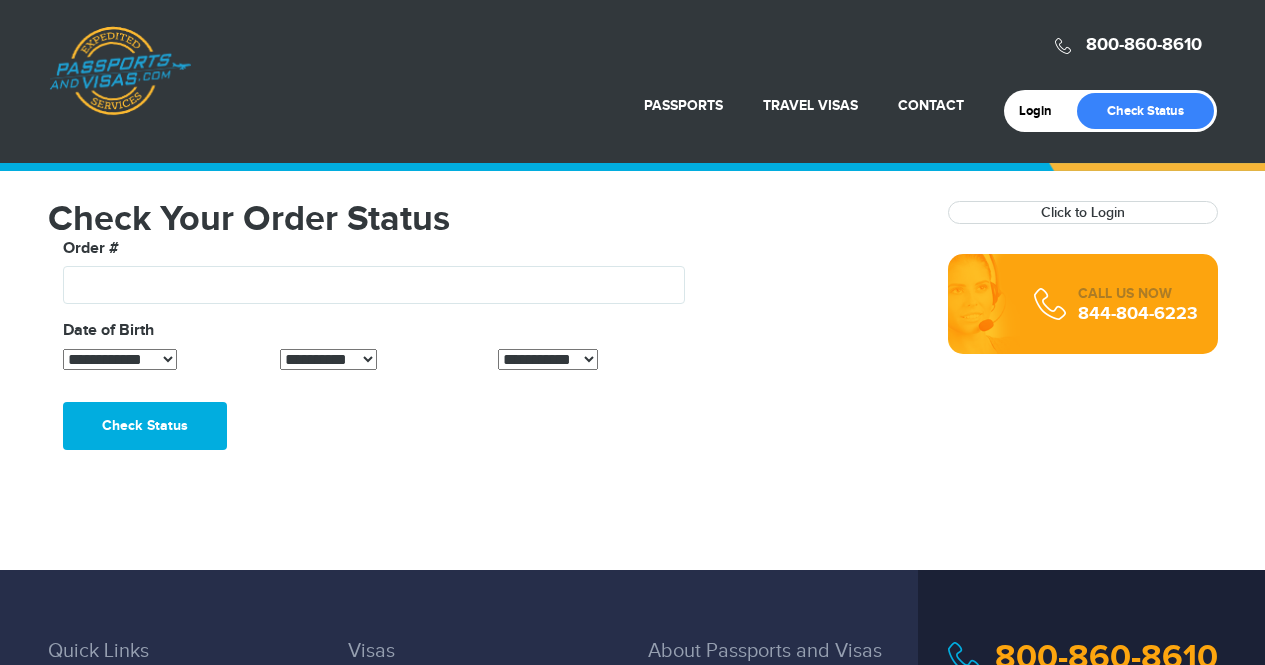 scroll, scrollTop: 0, scrollLeft: 0, axis: both 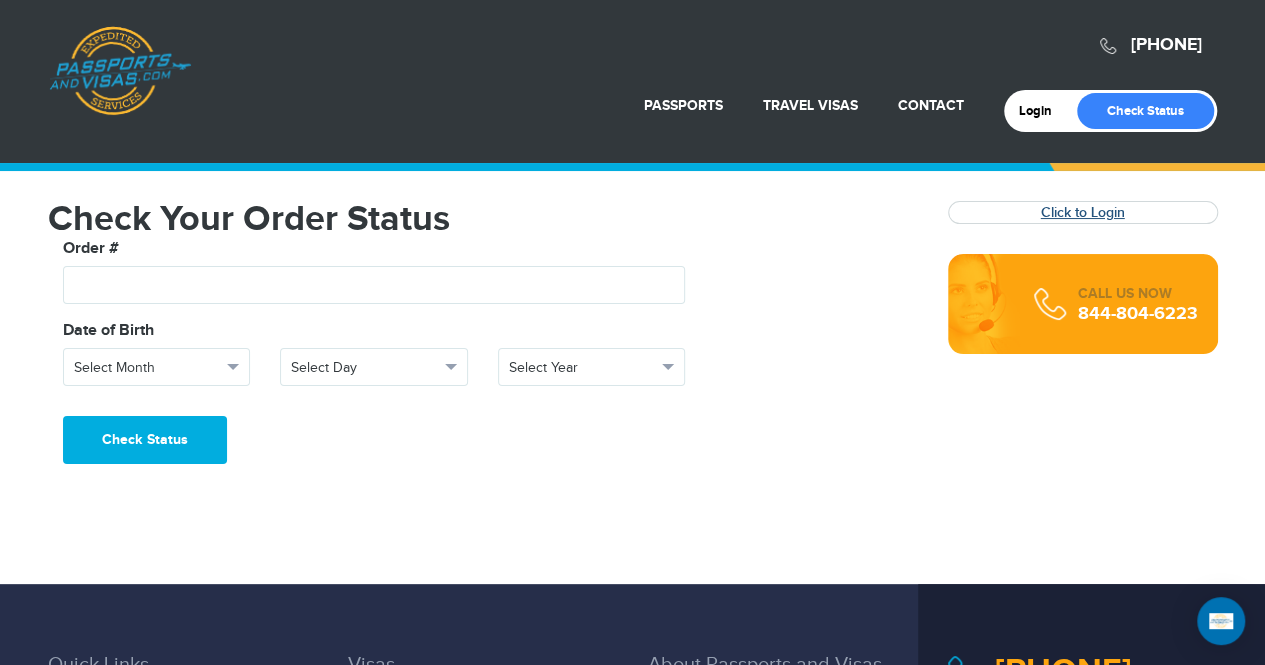 click on "Click to Login" at bounding box center [1083, 212] 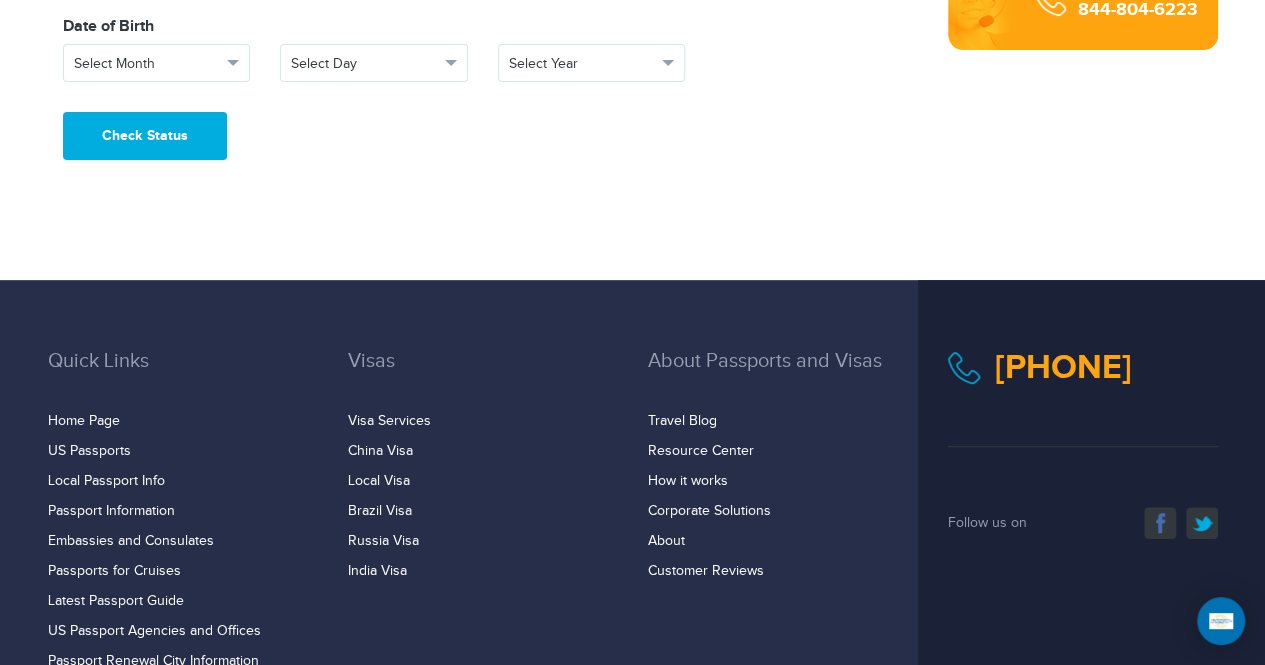 scroll, scrollTop: 305, scrollLeft: 0, axis: vertical 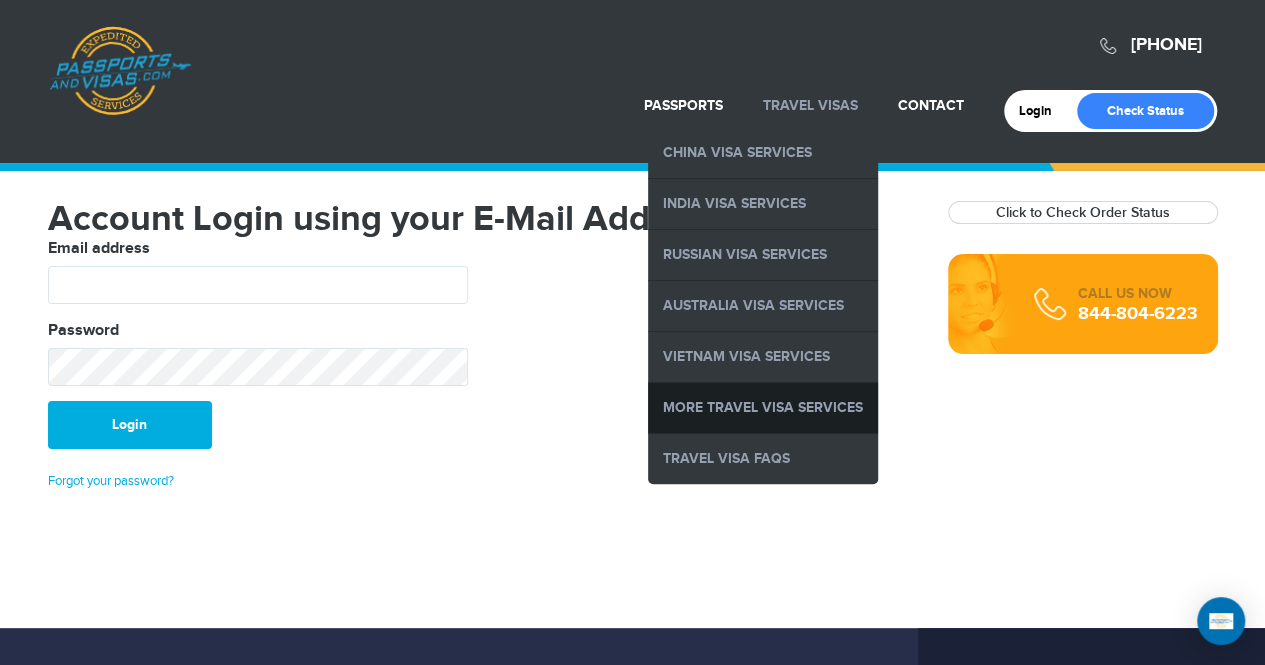 click on "More Travel Visa Services" at bounding box center [763, 408] 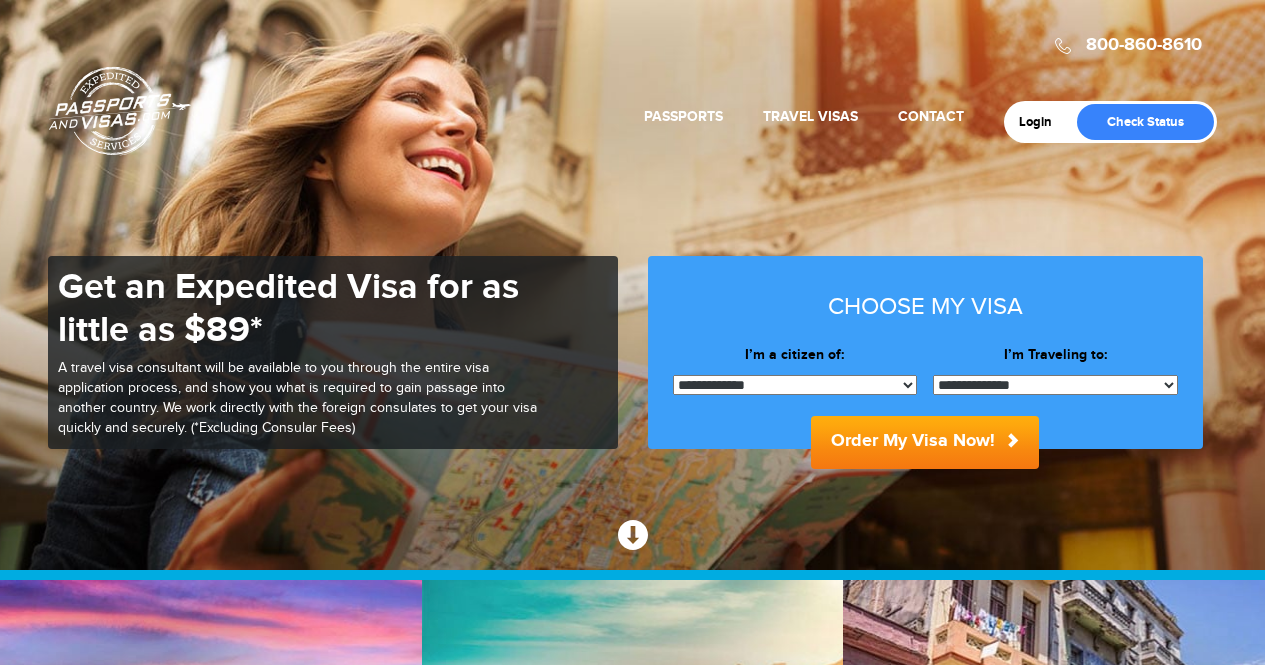 scroll, scrollTop: 0, scrollLeft: 0, axis: both 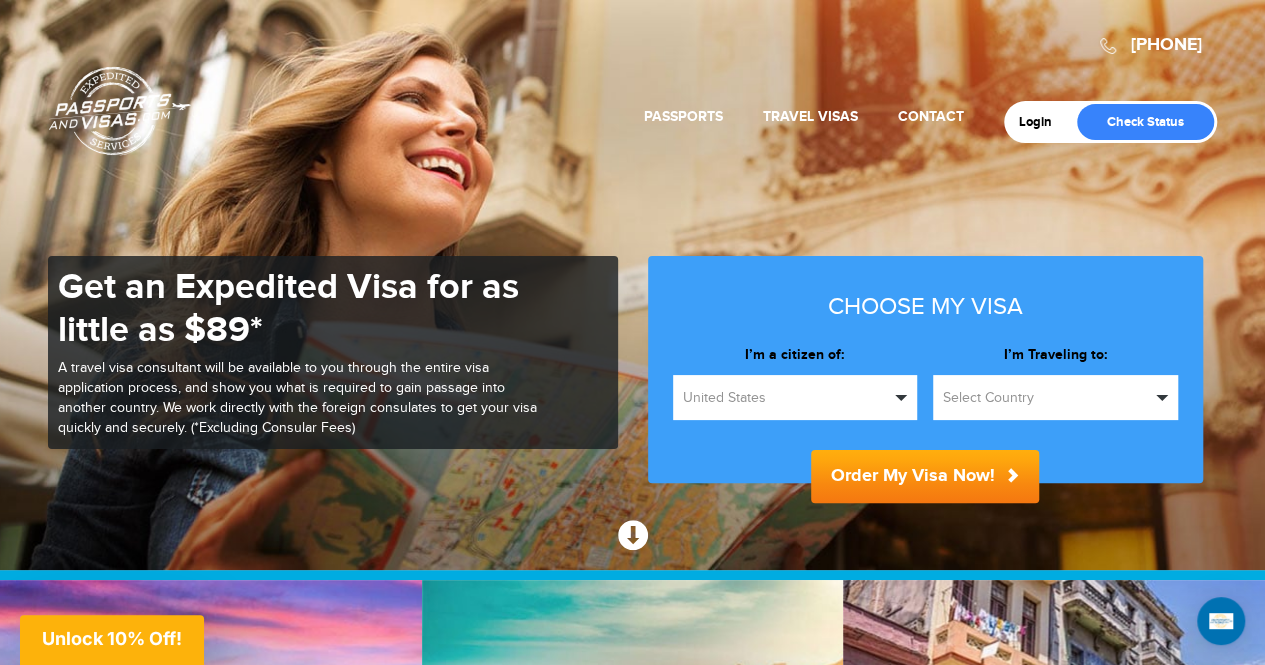 click at bounding box center [1162, 398] 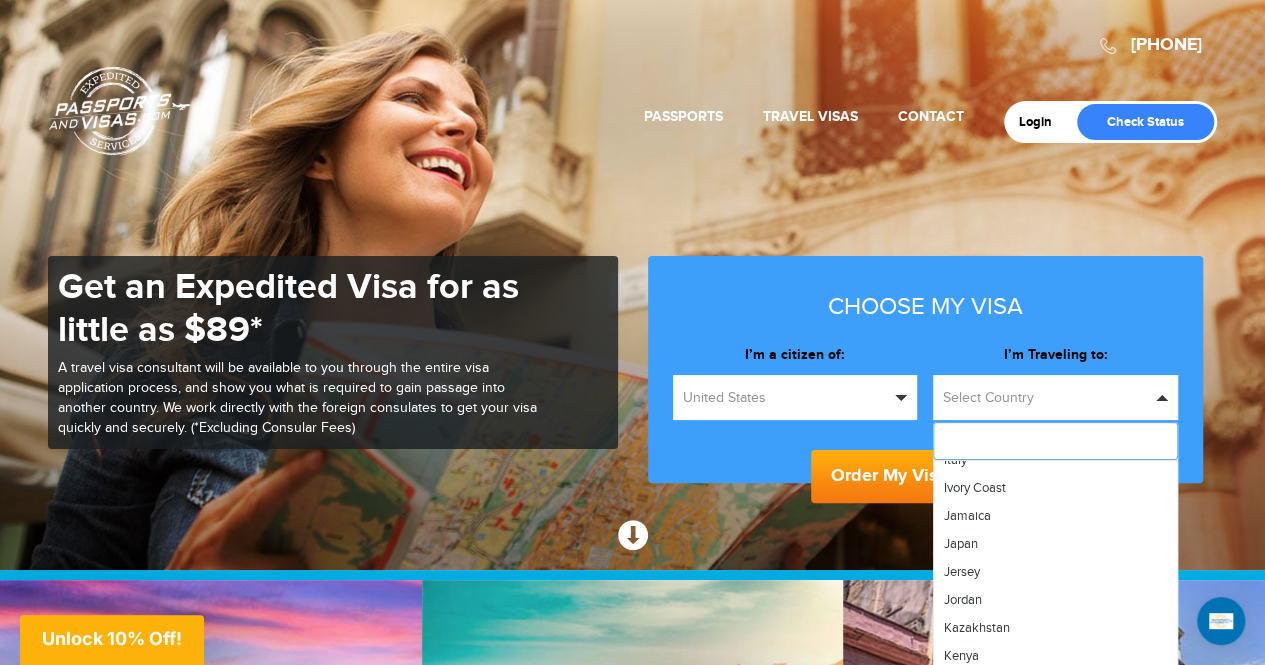 scroll, scrollTop: 3068, scrollLeft: 0, axis: vertical 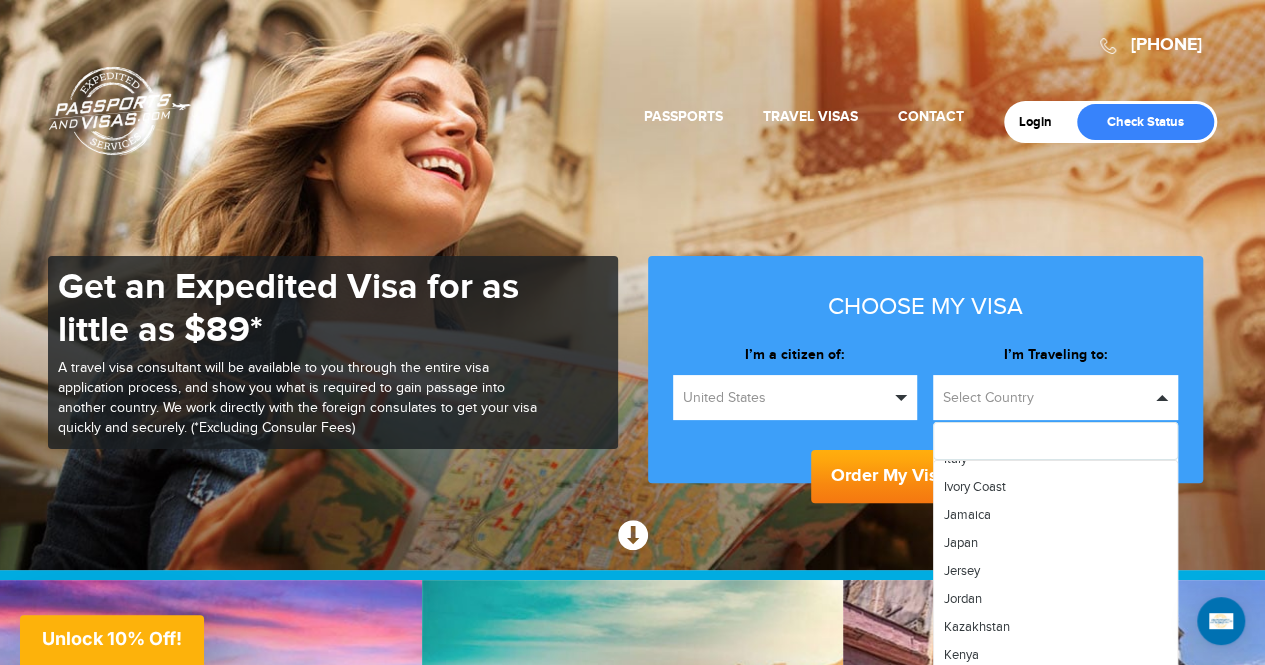 click on "Choose my visa" at bounding box center (925, 307) 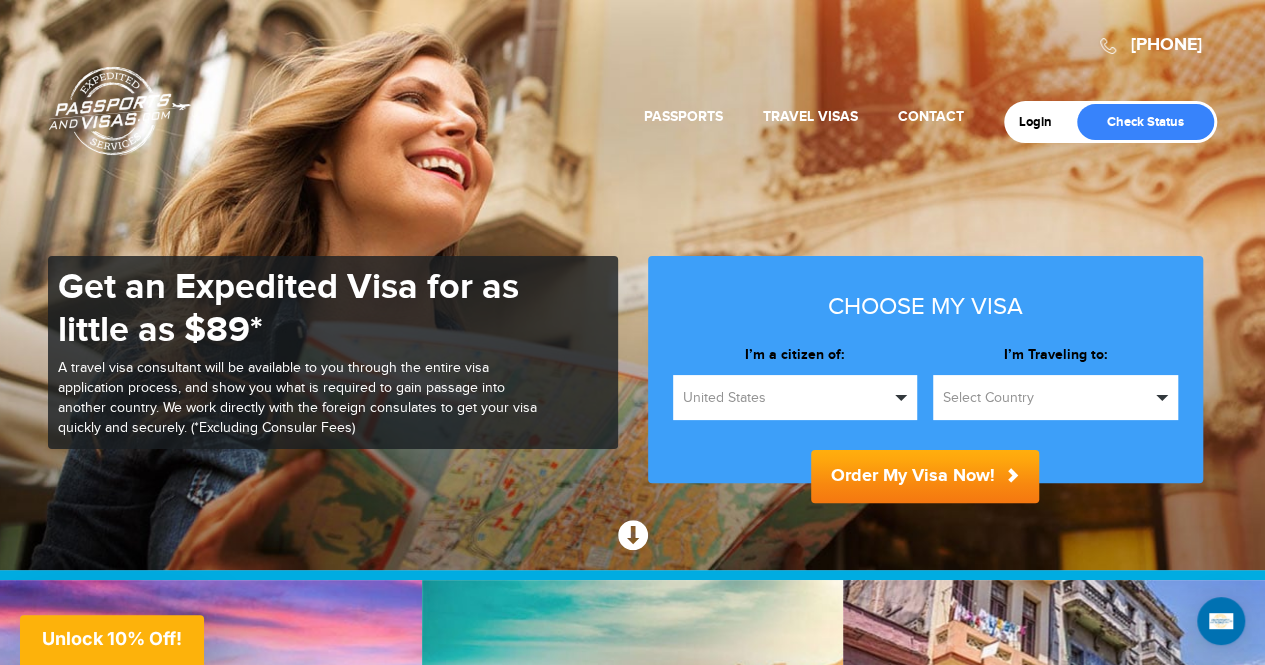 click on "Select Country" at bounding box center (1046, 398) 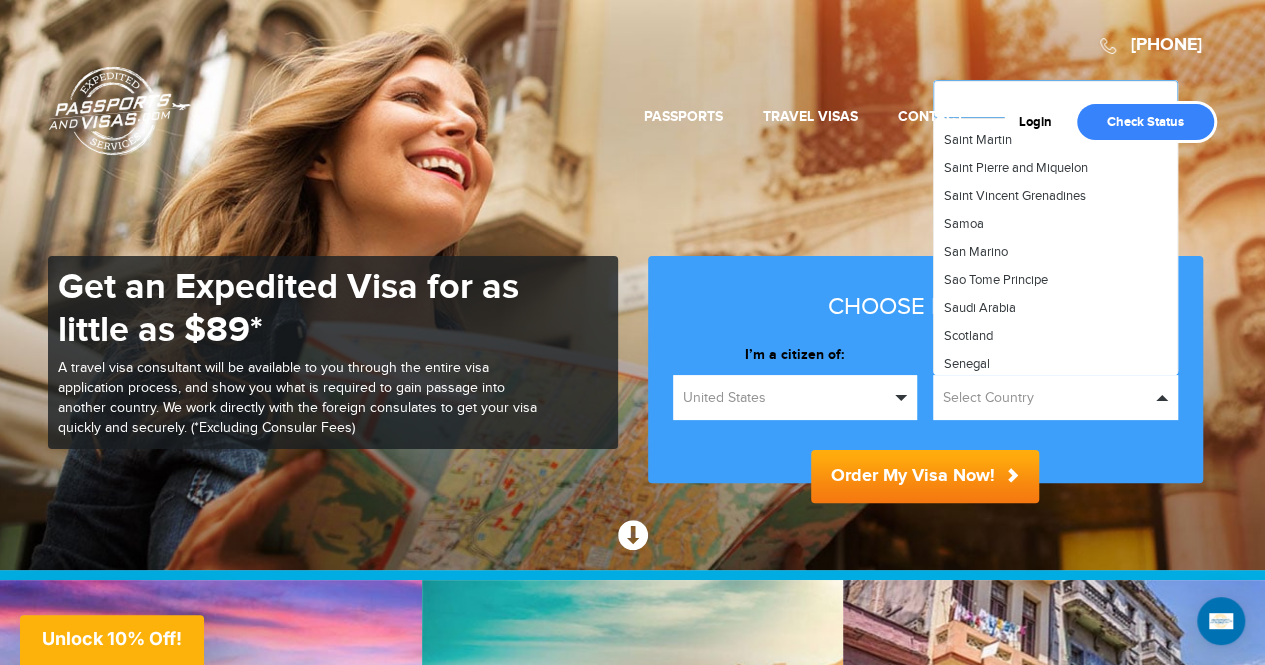 scroll, scrollTop: 5297, scrollLeft: 0, axis: vertical 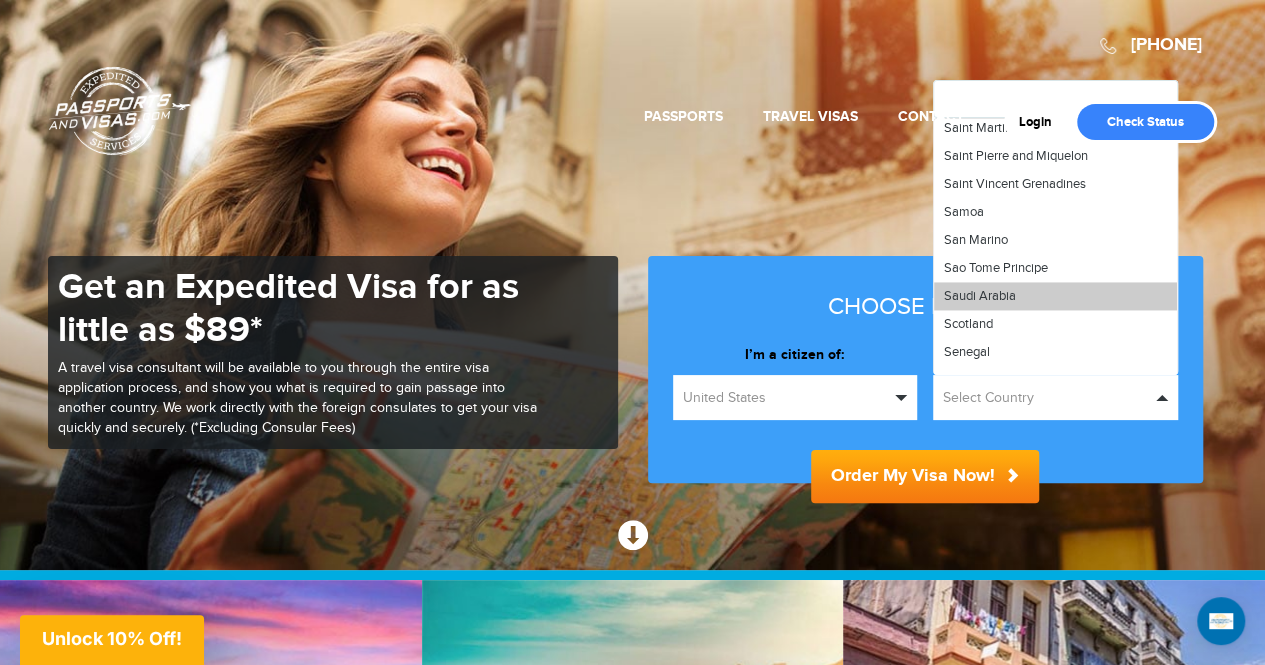 click on "Saudi Arabia" at bounding box center (1055, 296) 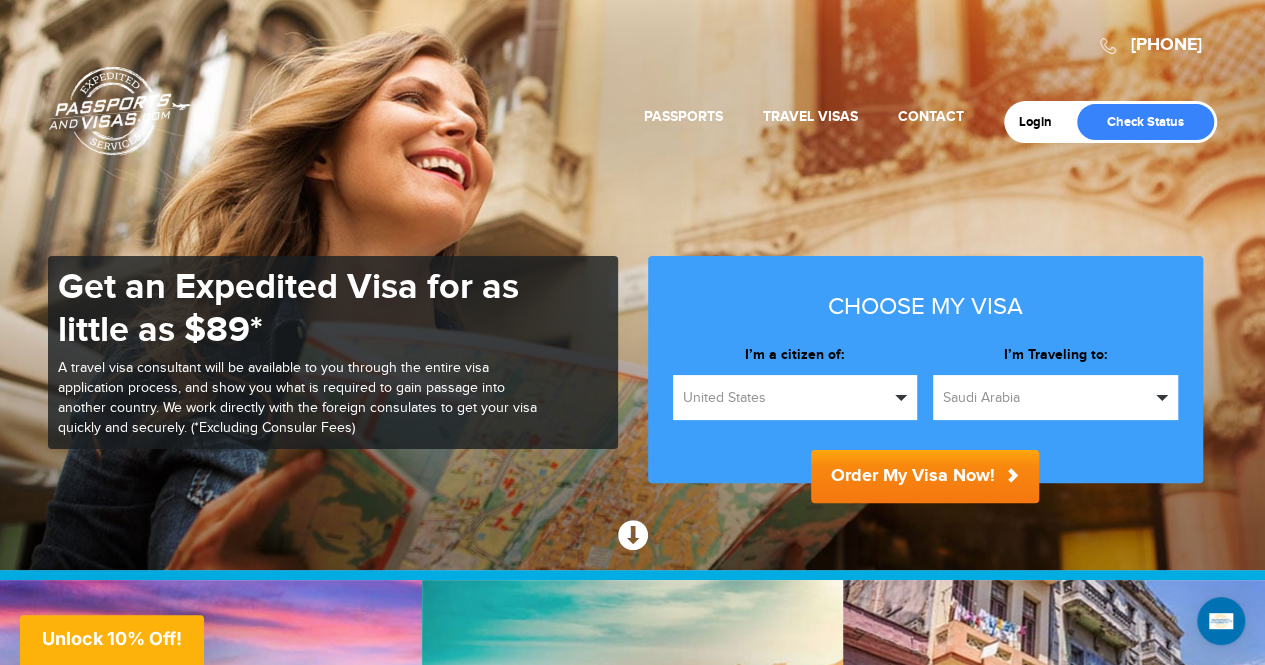 click on "Order My Visa Now!" at bounding box center (925, 476) 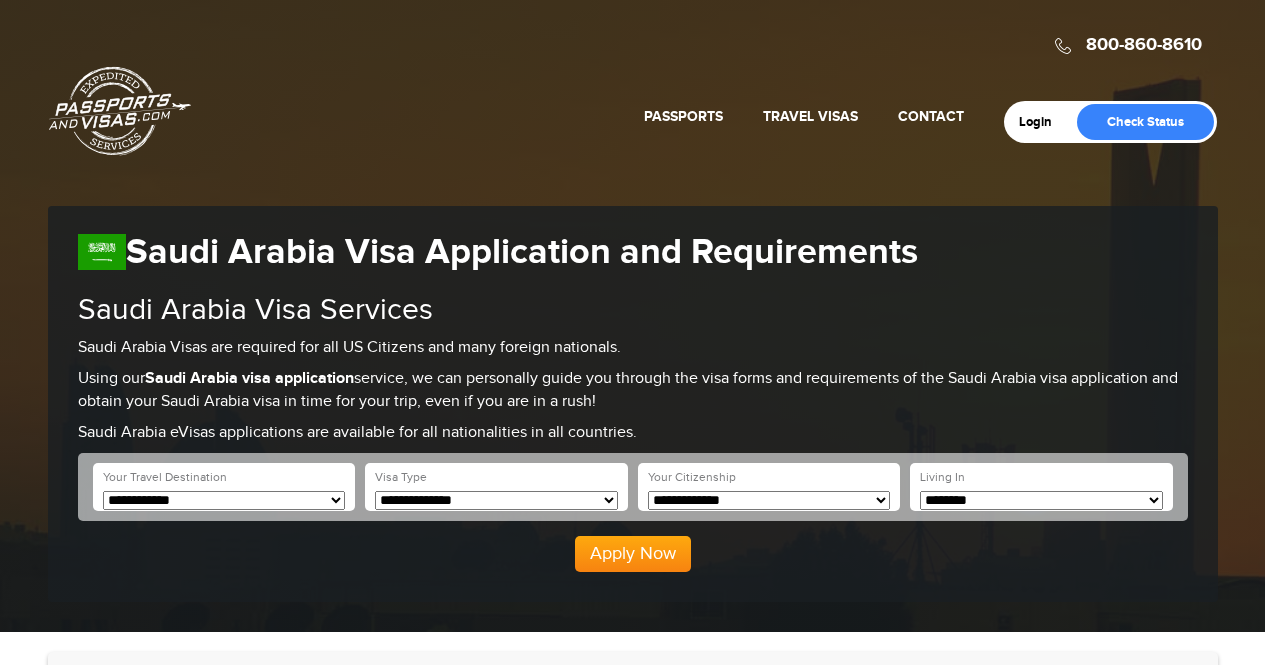 scroll, scrollTop: 0, scrollLeft: 0, axis: both 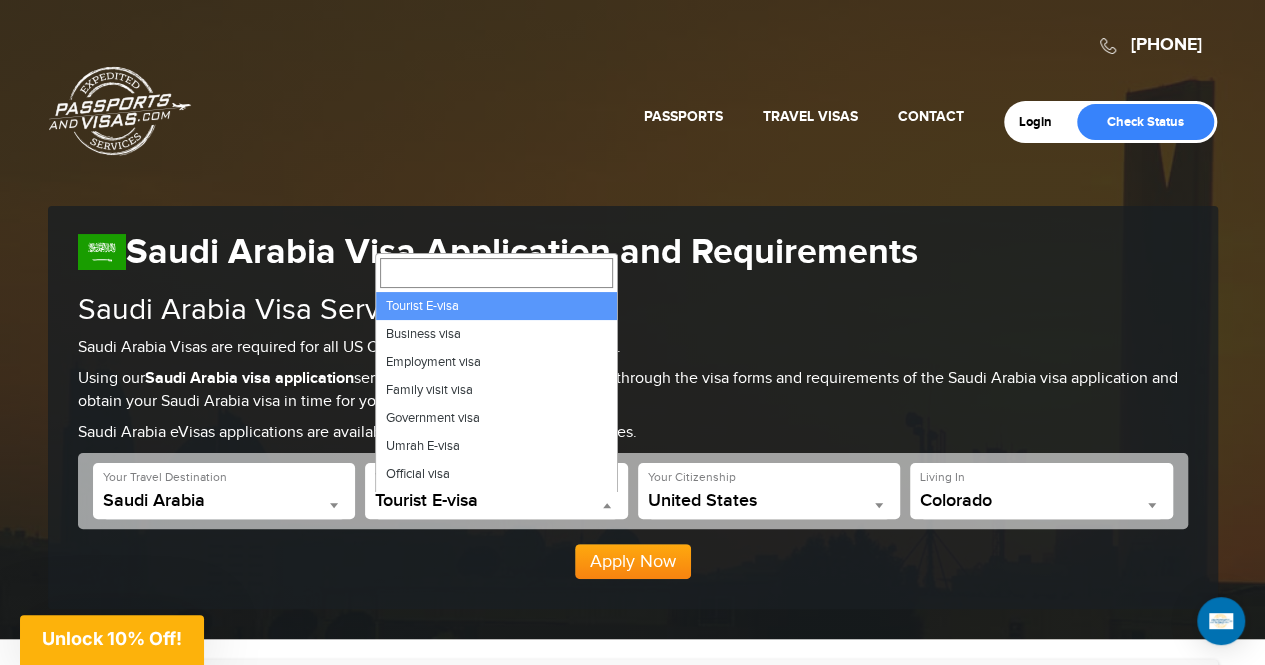 click at bounding box center [607, 505] 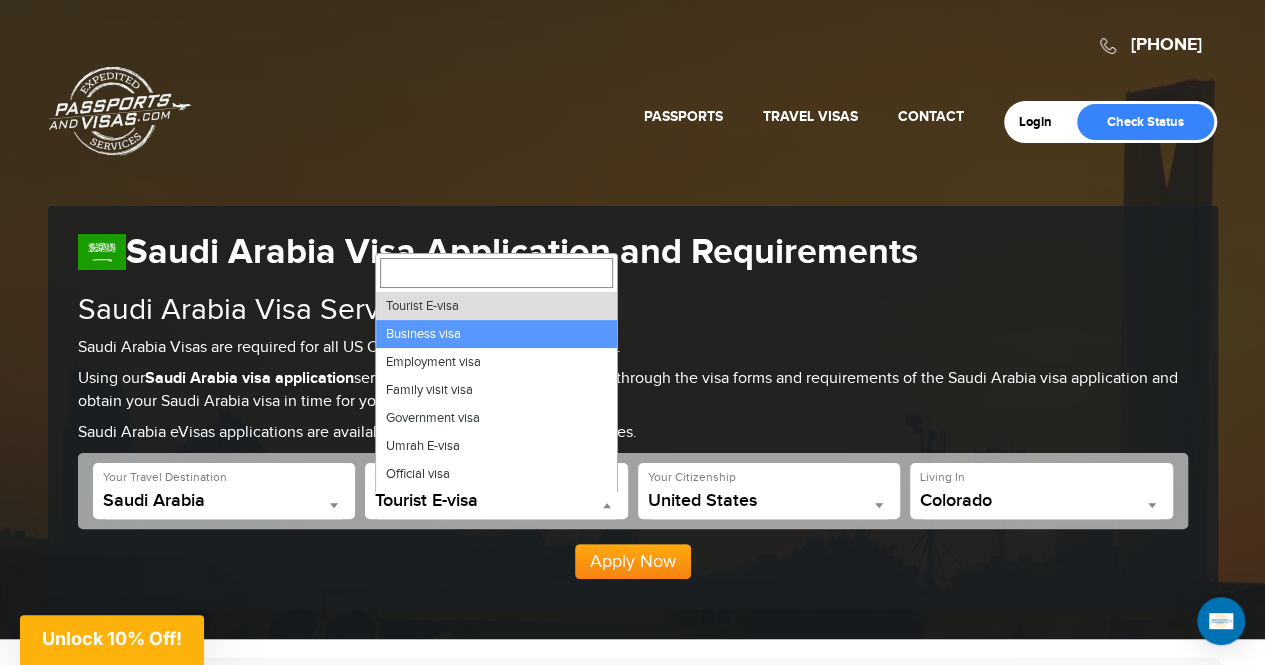select on "*****" 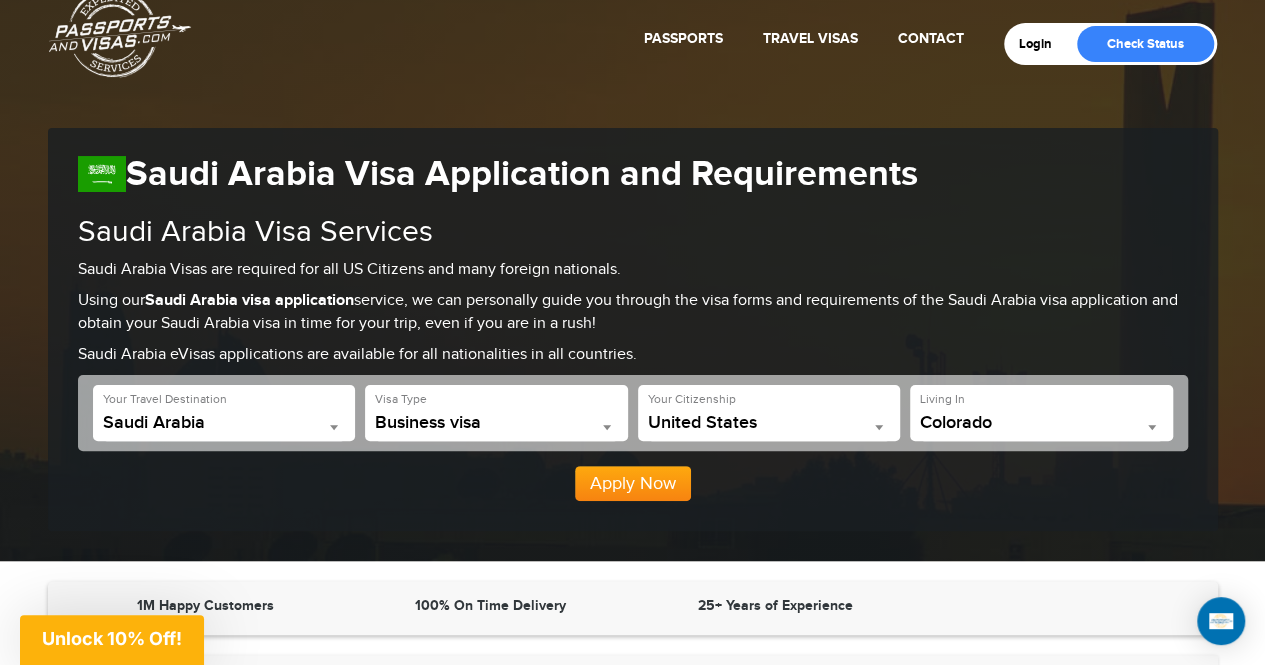 scroll, scrollTop: 77, scrollLeft: 0, axis: vertical 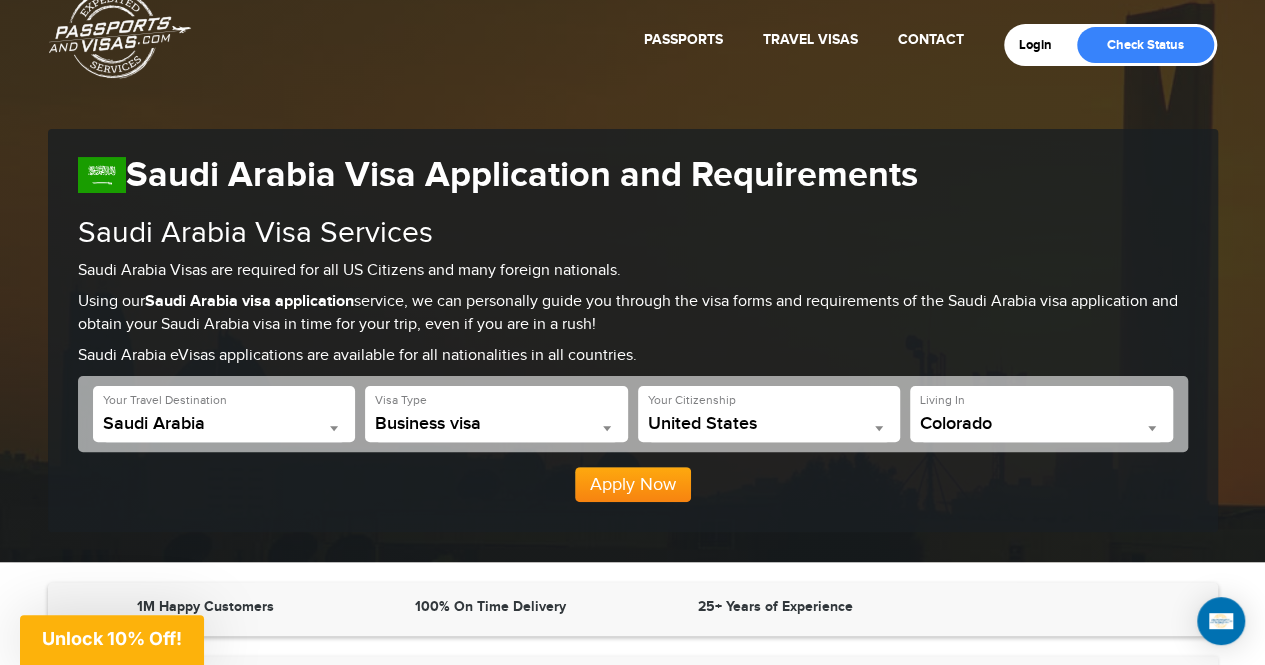 click on "**********" at bounding box center [633, 330] 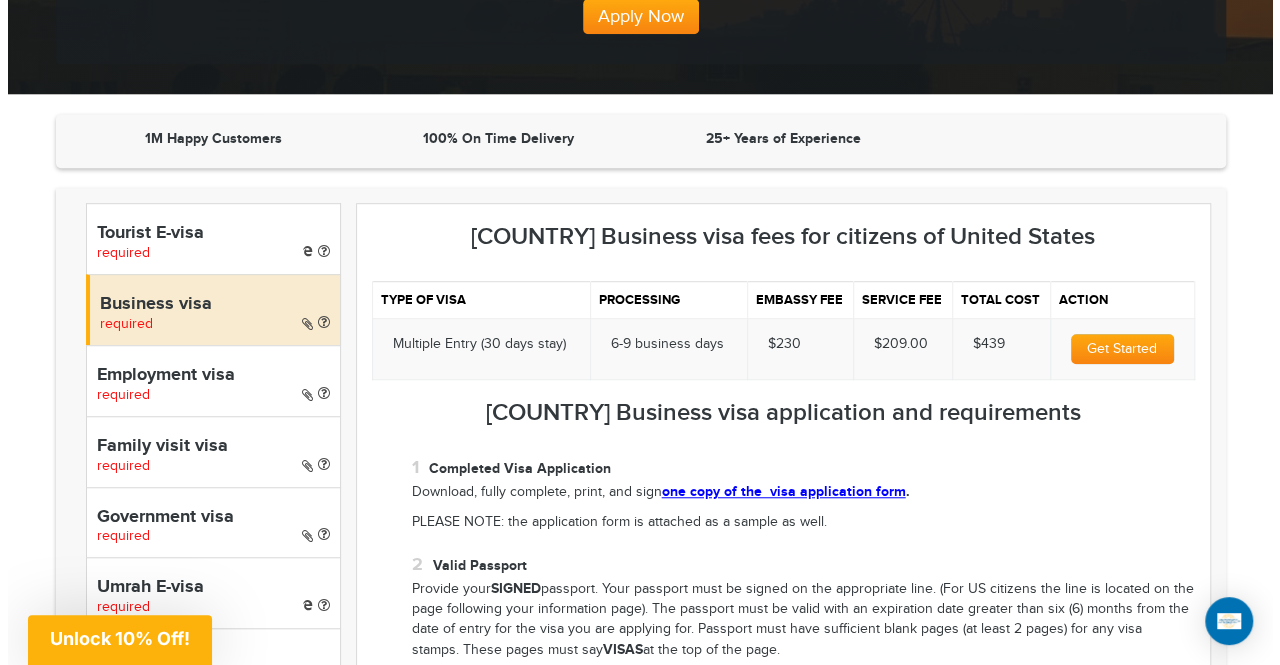 scroll, scrollTop: 0, scrollLeft: 0, axis: both 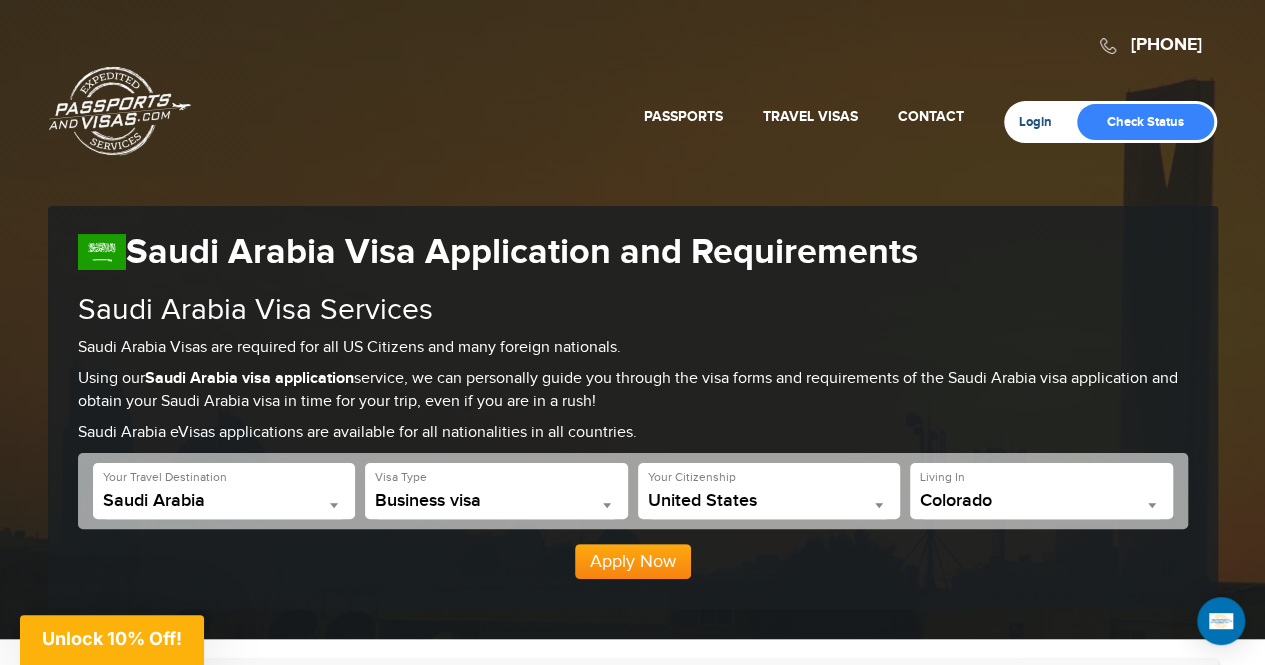 click on "Login" at bounding box center [1042, 122] 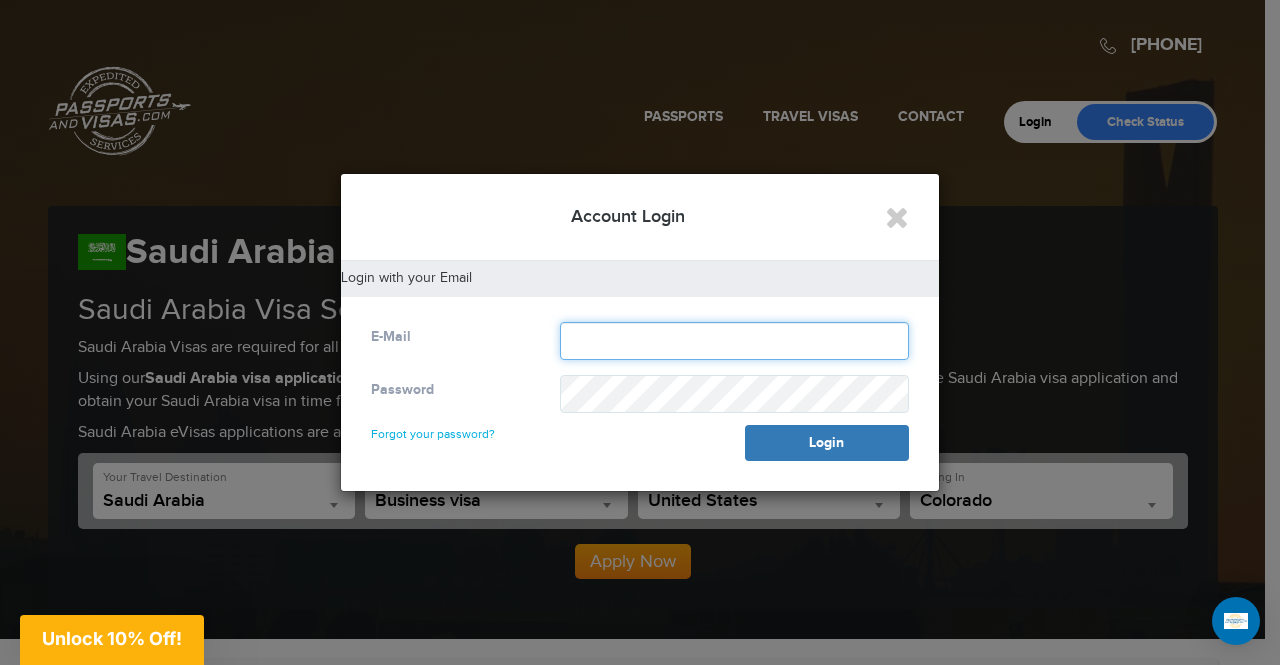 click at bounding box center (734, 341) 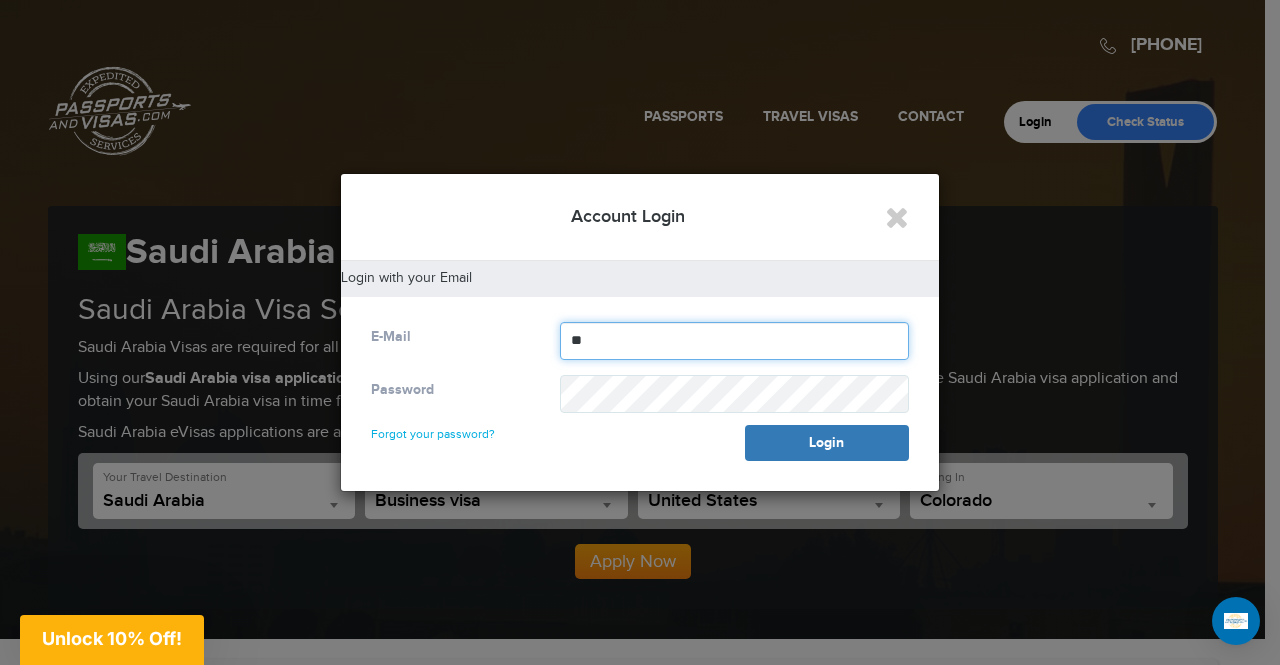 type on "*" 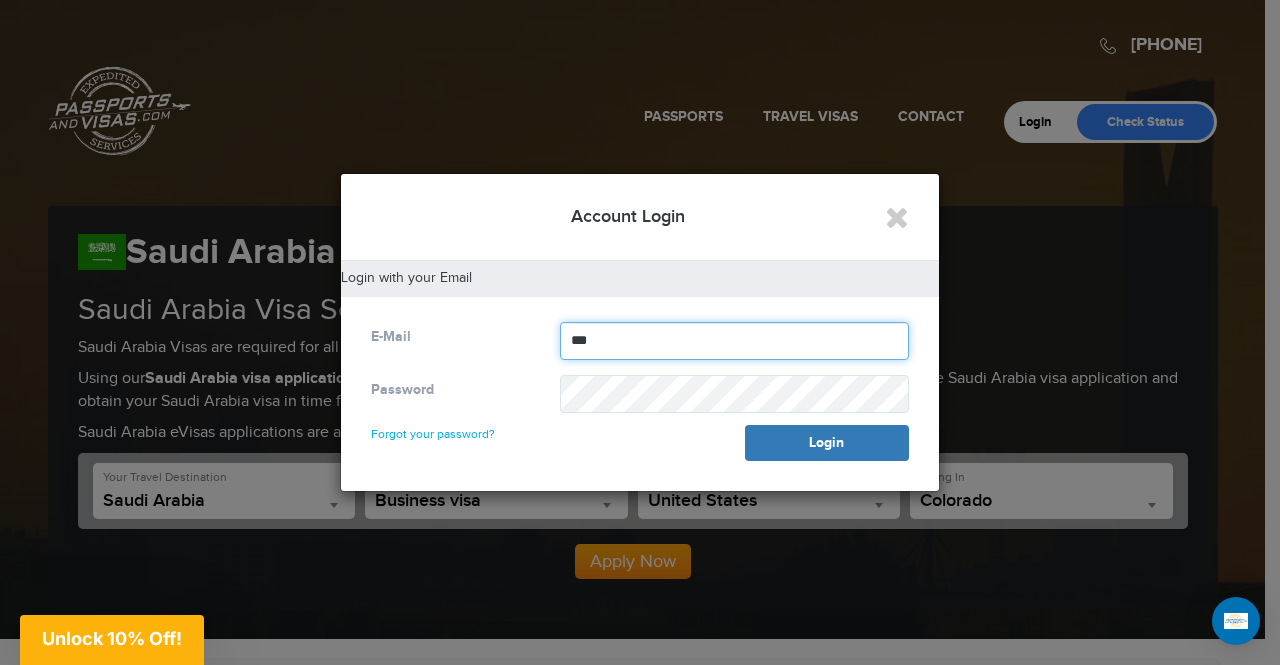 type on "**********" 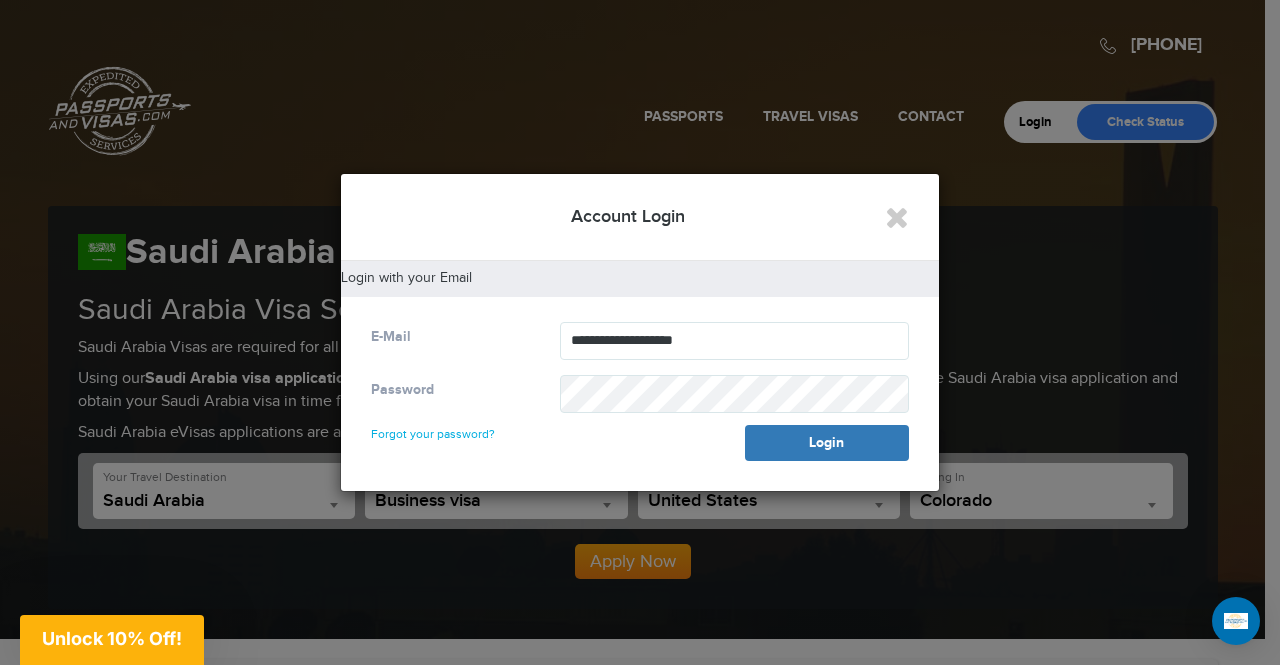 click on "Forgot your password?" at bounding box center (433, 425) 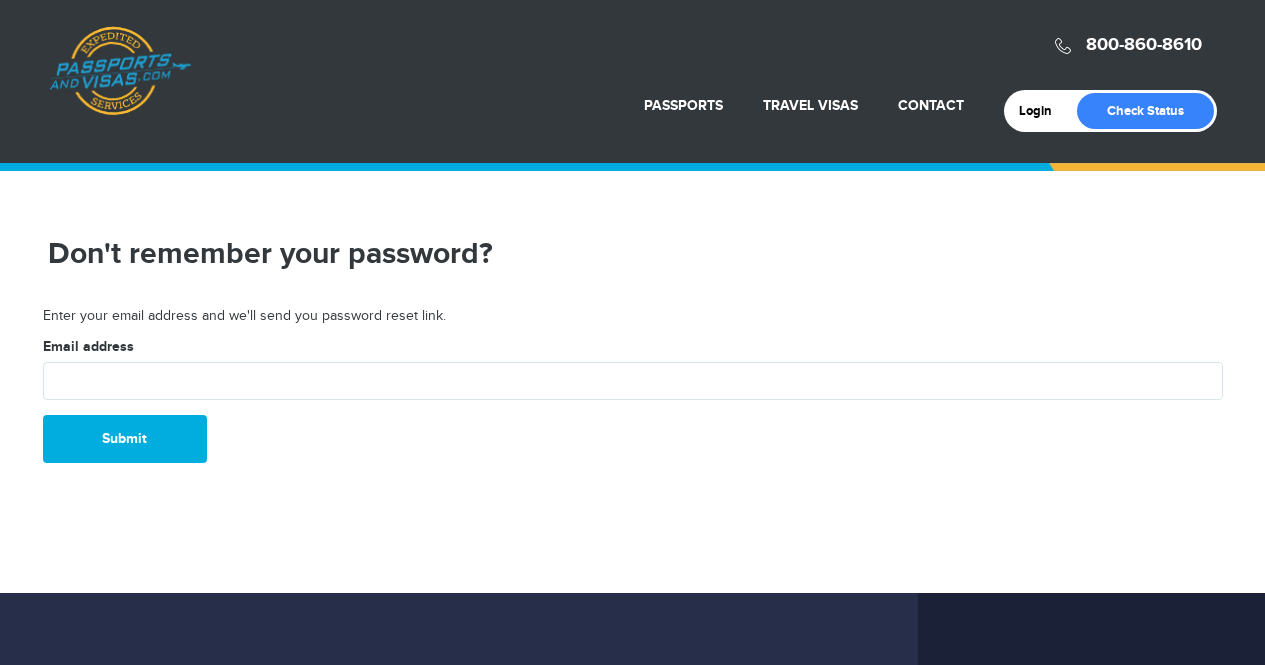 scroll, scrollTop: 0, scrollLeft: 0, axis: both 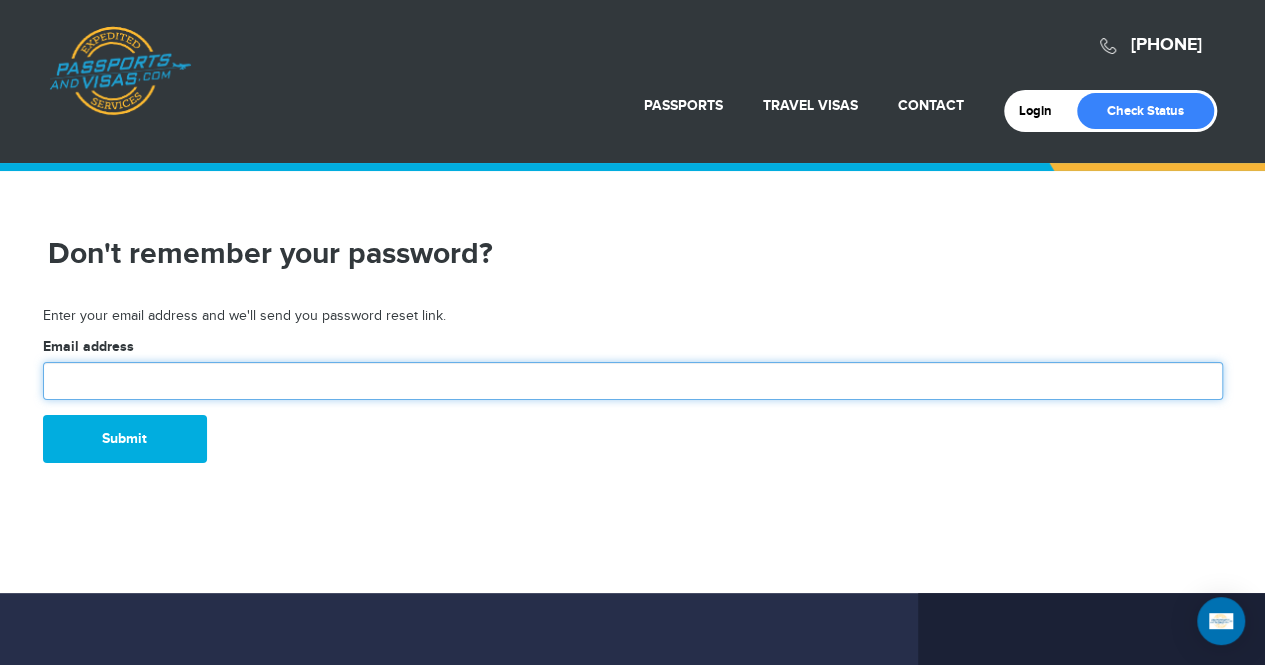 click at bounding box center [633, 381] 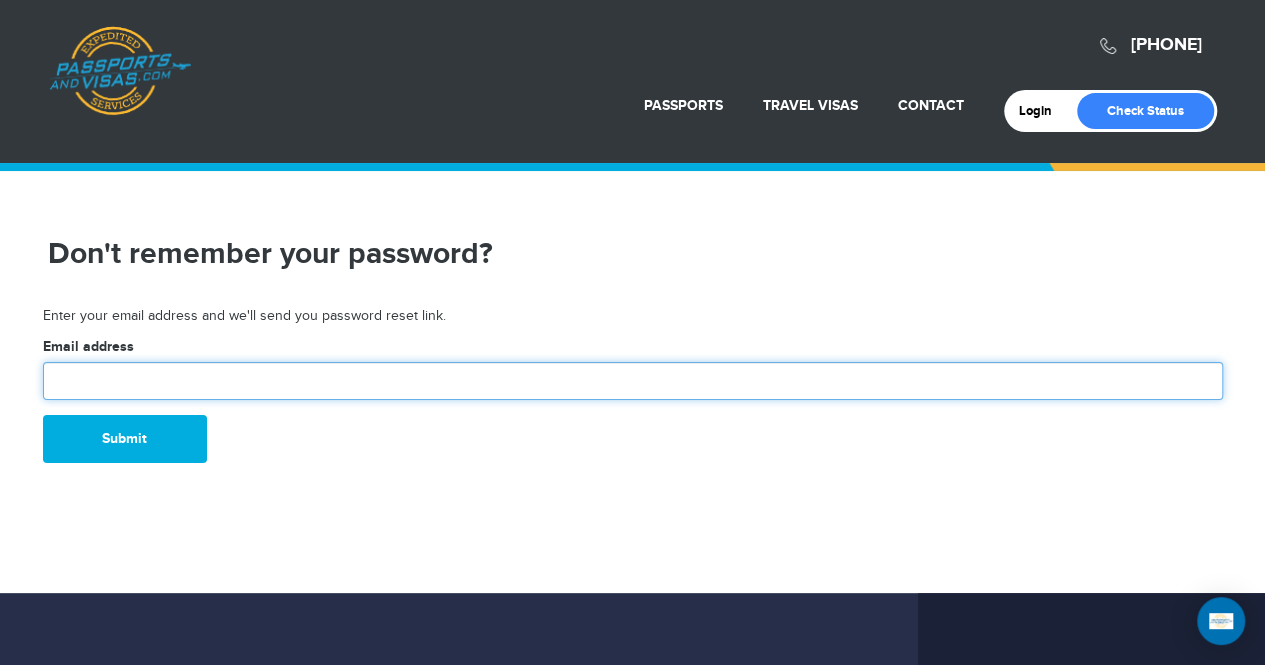 type on "**********" 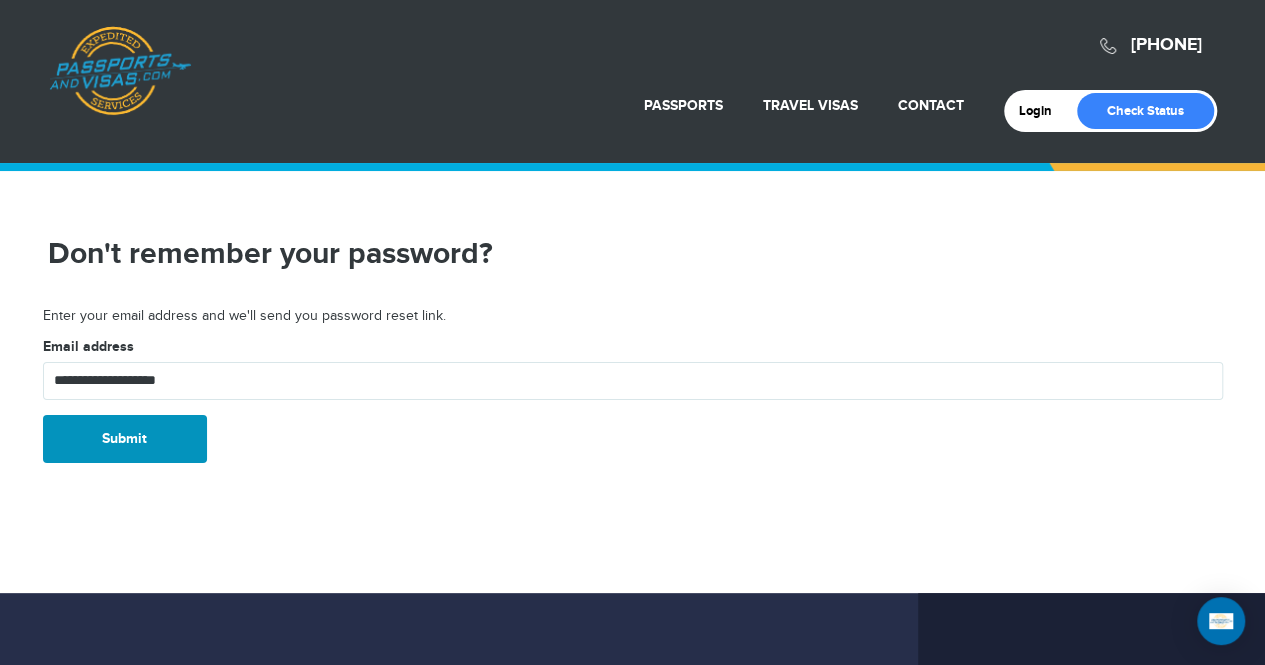 click on "Submit" at bounding box center [125, 439] 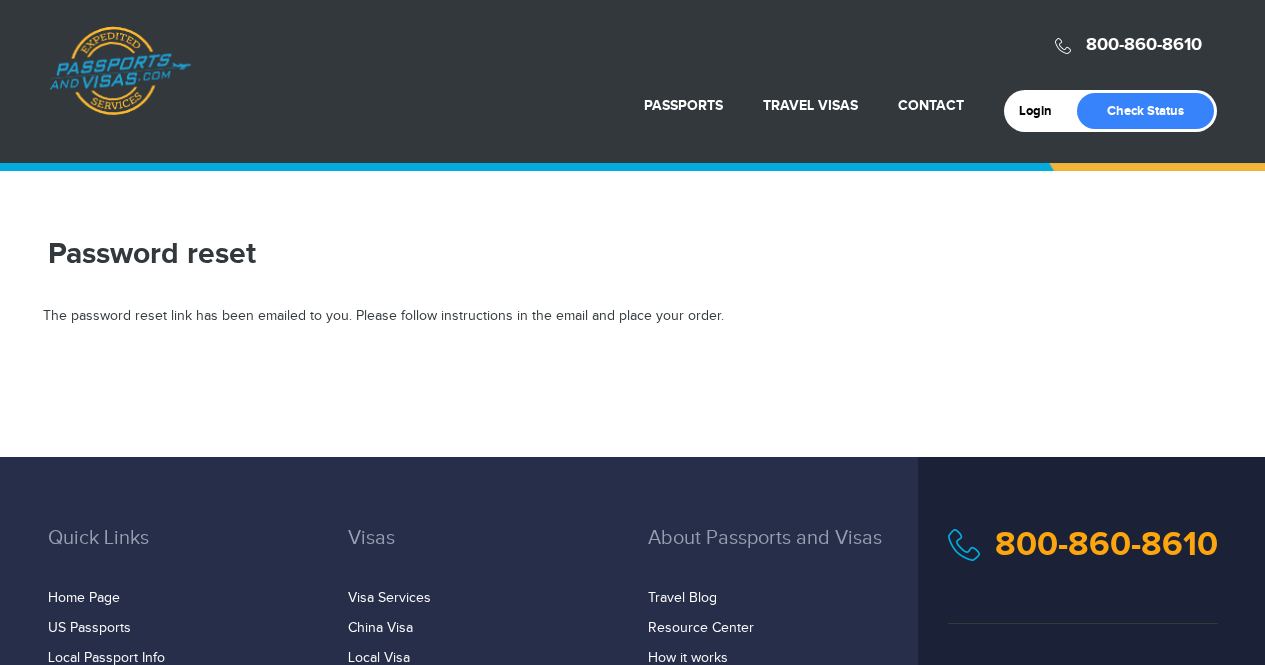 scroll, scrollTop: 0, scrollLeft: 0, axis: both 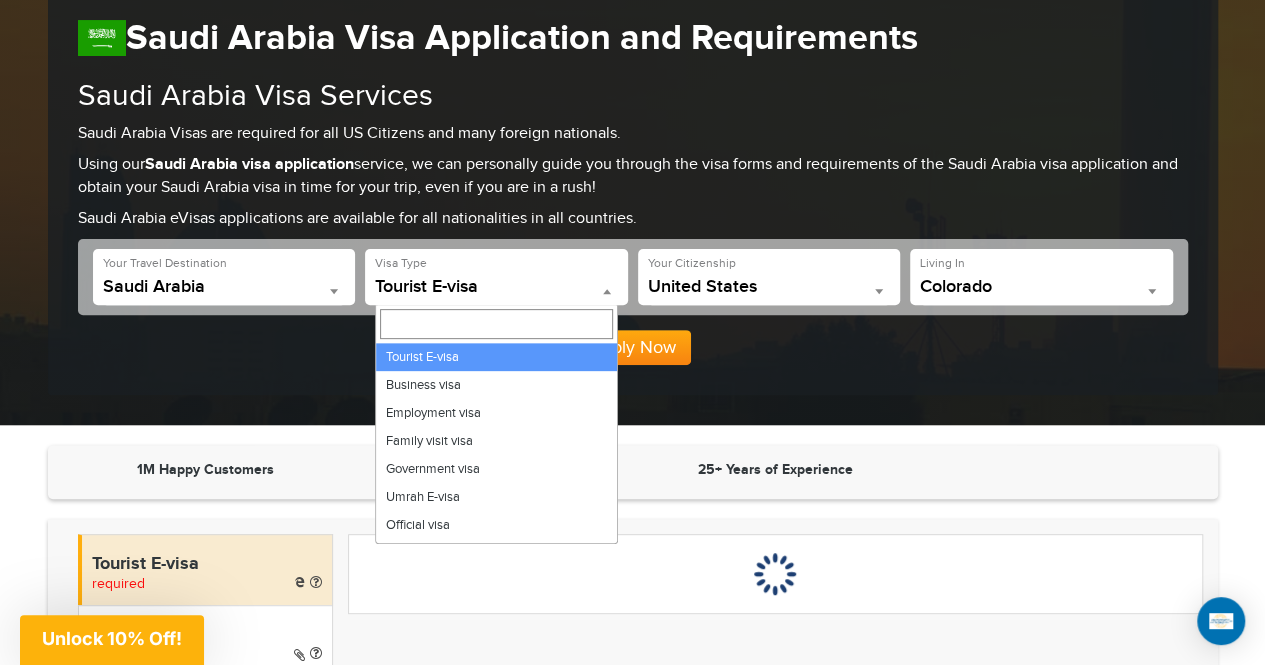 click at bounding box center [607, 291] 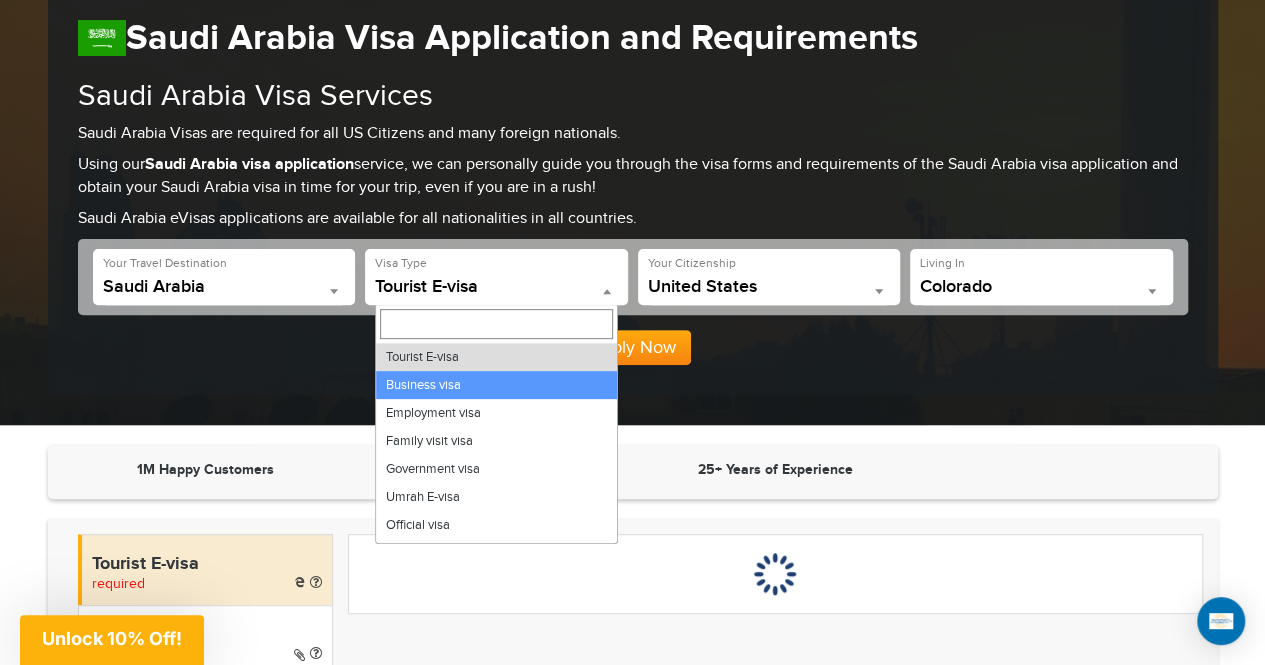 select on "*****" 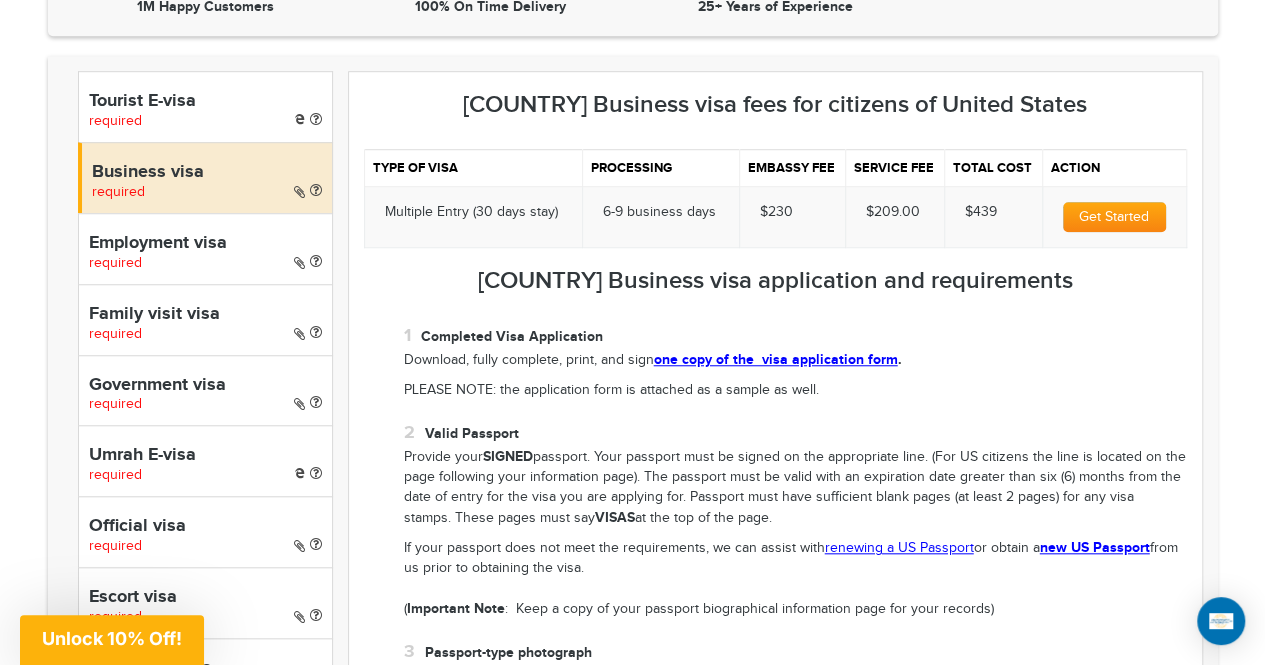scroll, scrollTop: 676, scrollLeft: 0, axis: vertical 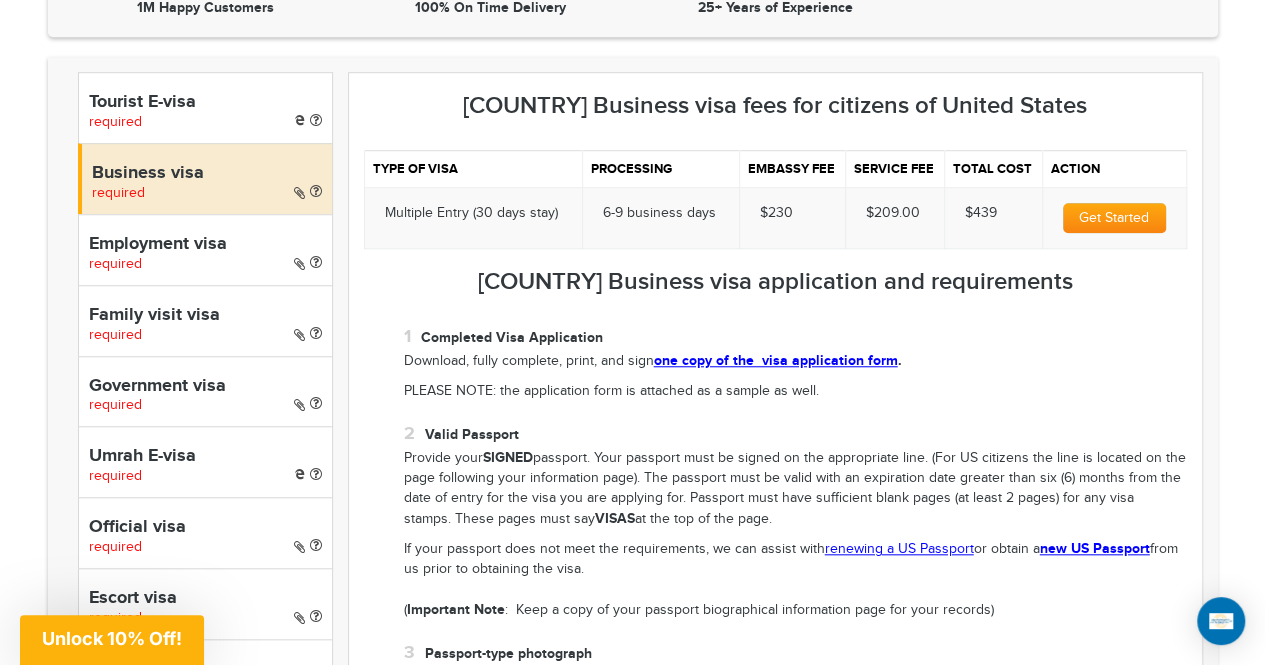 click on "Get Started" at bounding box center [1114, 218] 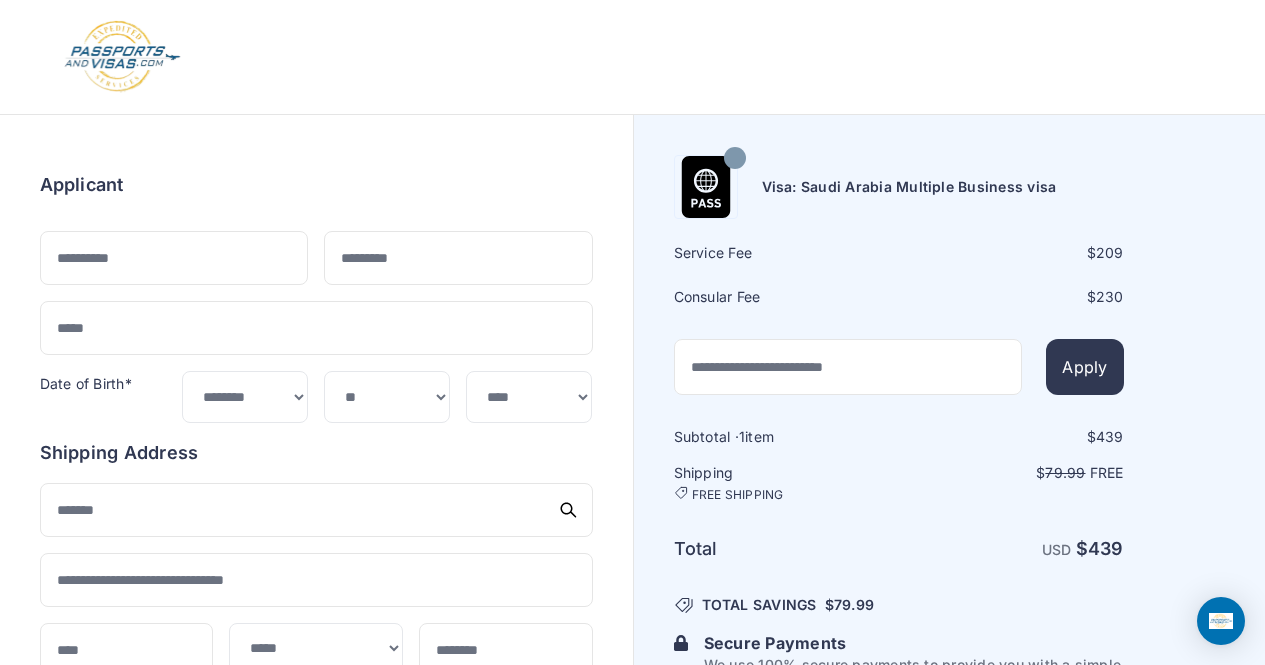 scroll, scrollTop: 0, scrollLeft: 0, axis: both 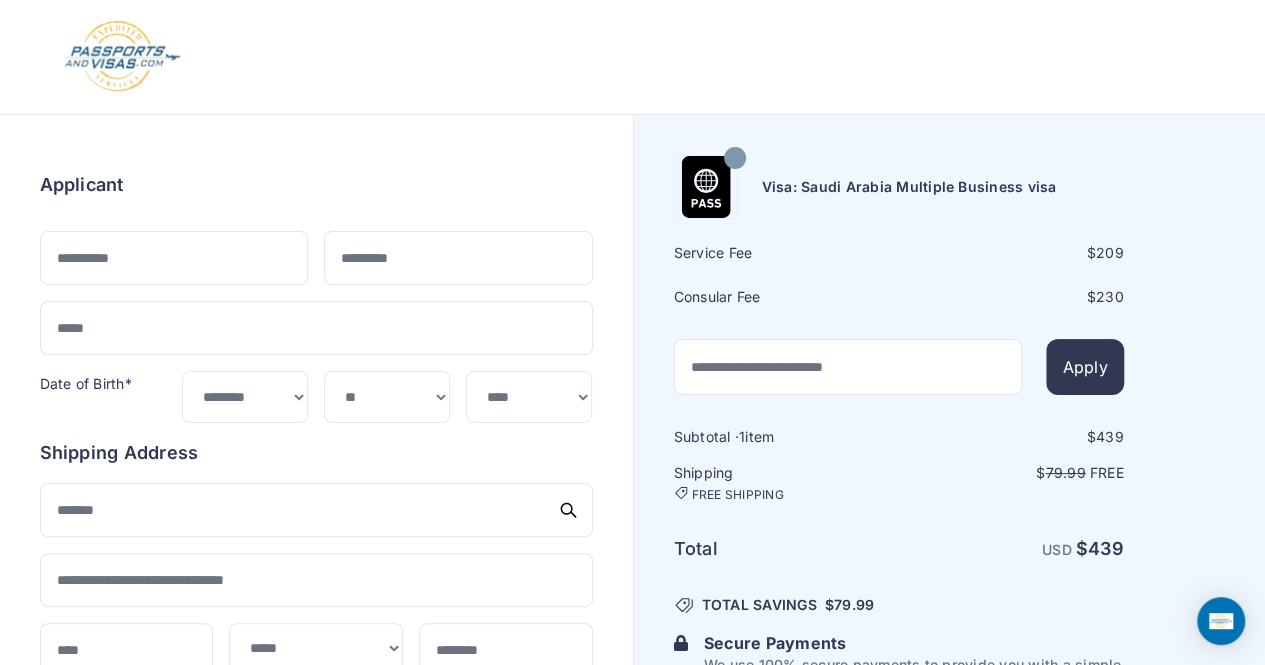 click on "Visa: Saudi Arabia Multiple Business visa" at bounding box center (899, 187) 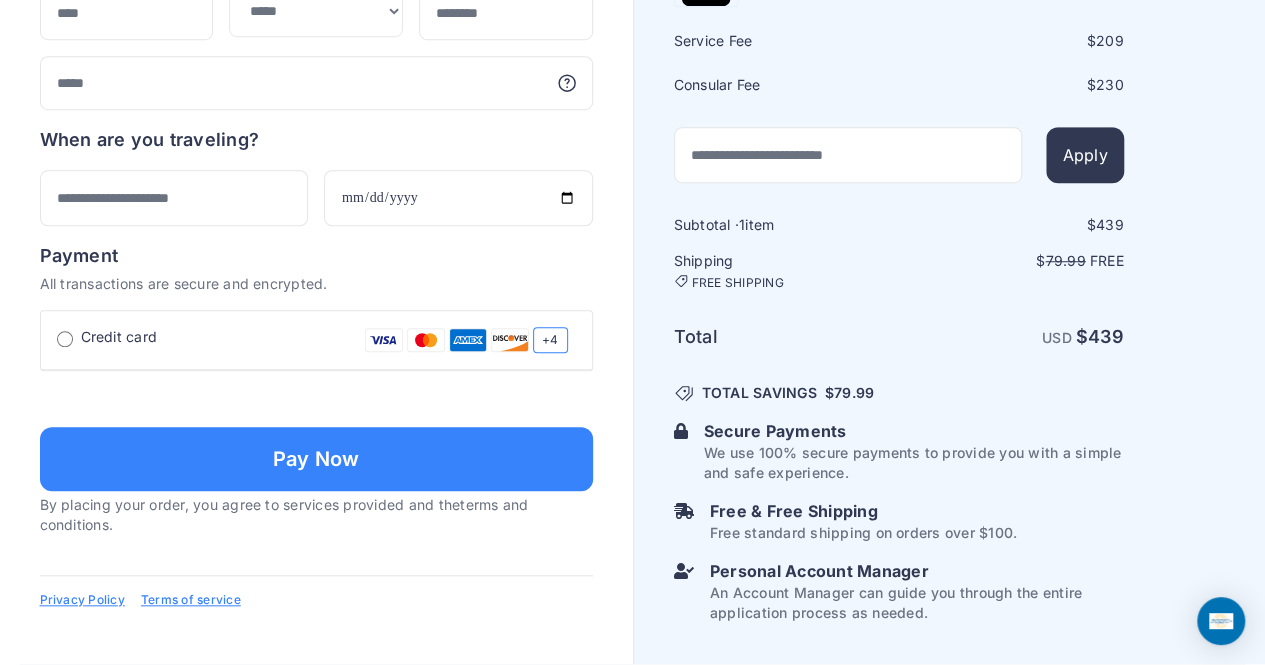 scroll, scrollTop: 920, scrollLeft: 0, axis: vertical 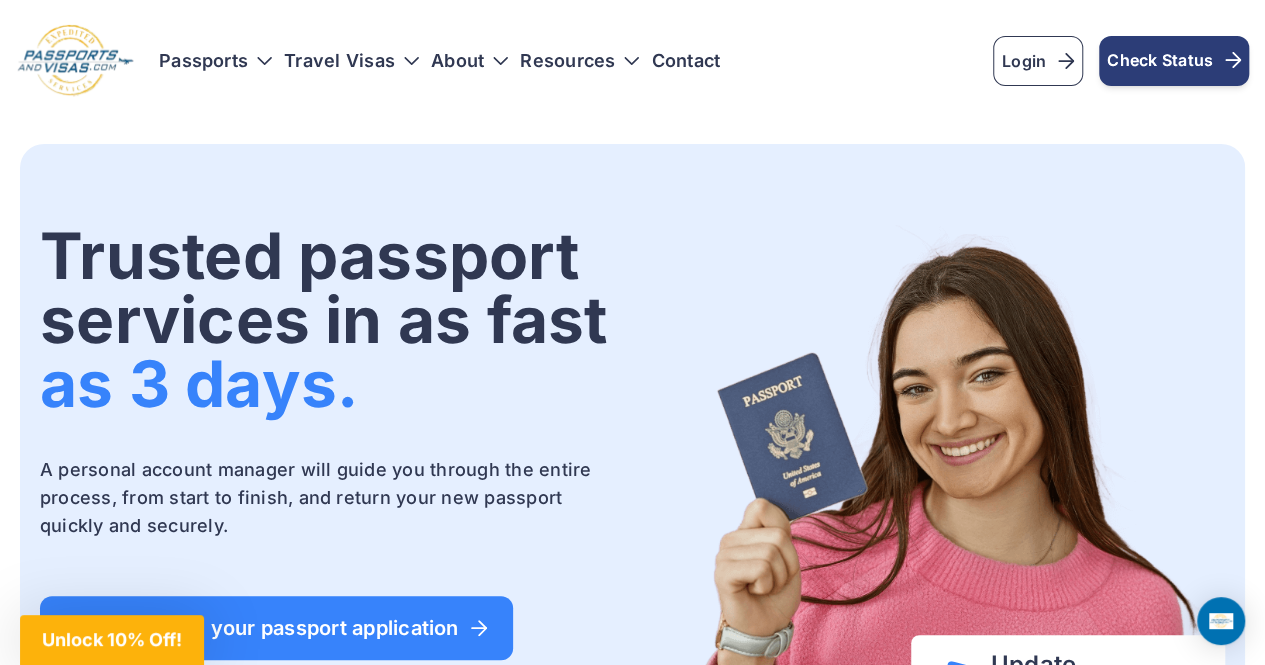 click on "Check Status" at bounding box center (1174, 61) 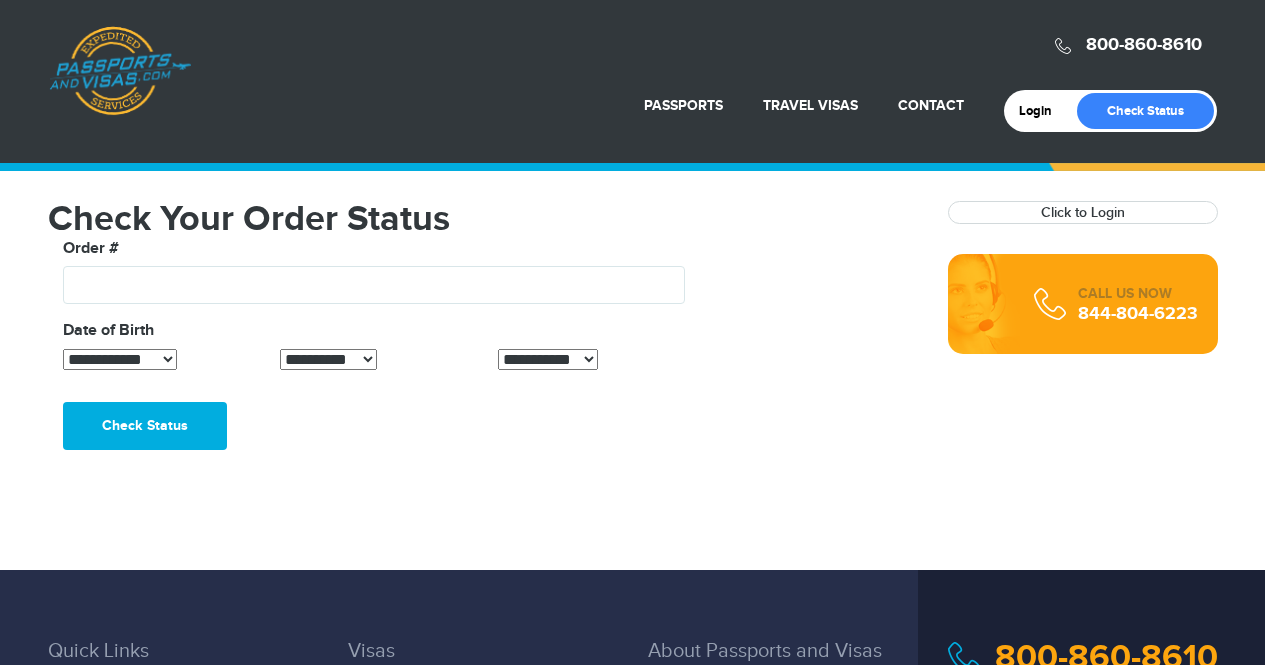 scroll, scrollTop: 0, scrollLeft: 0, axis: both 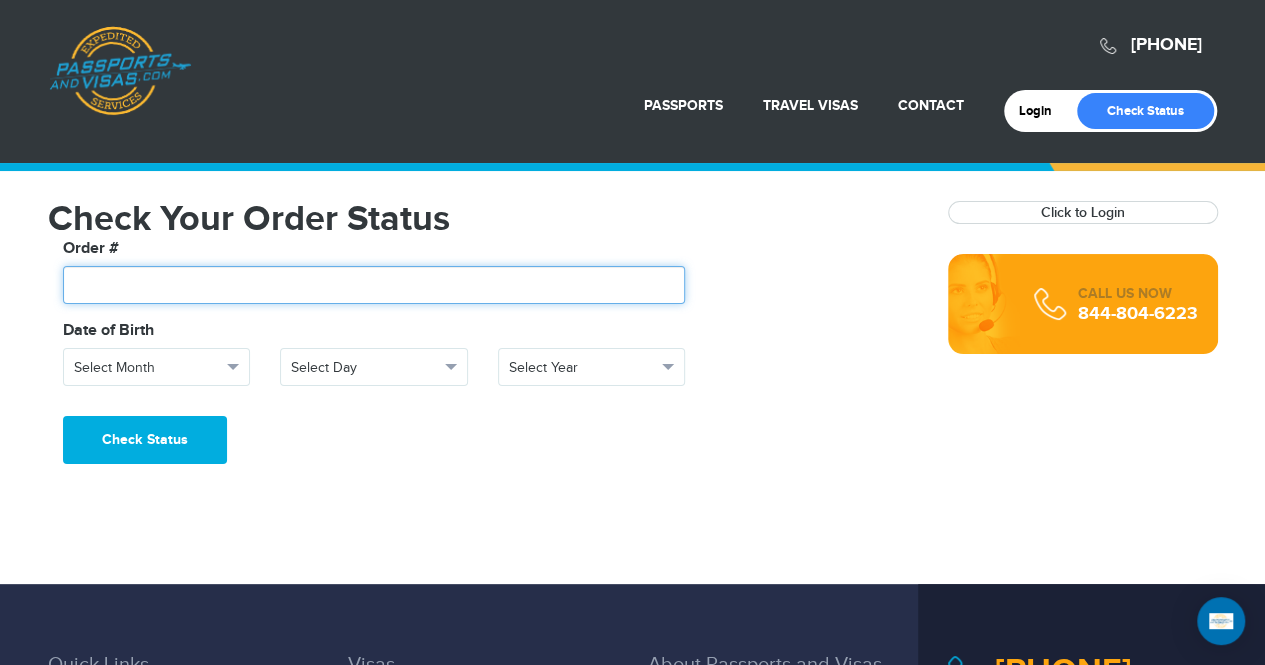 click at bounding box center [374, 285] 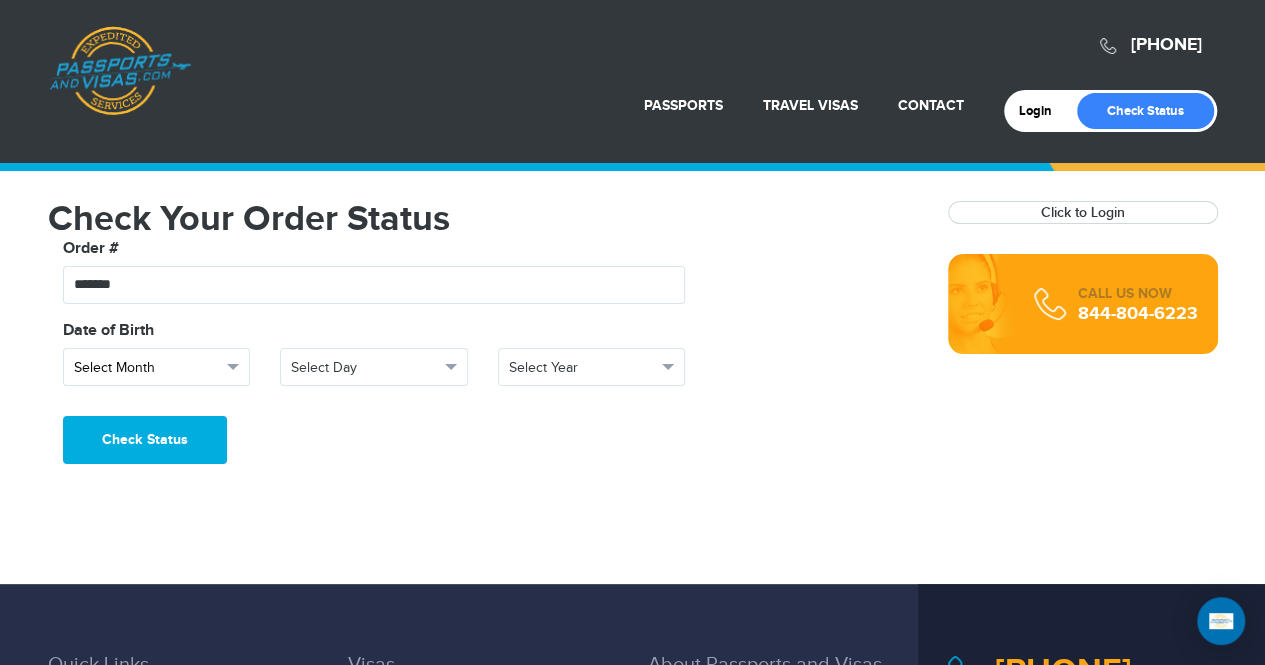 click at bounding box center (233, 367) 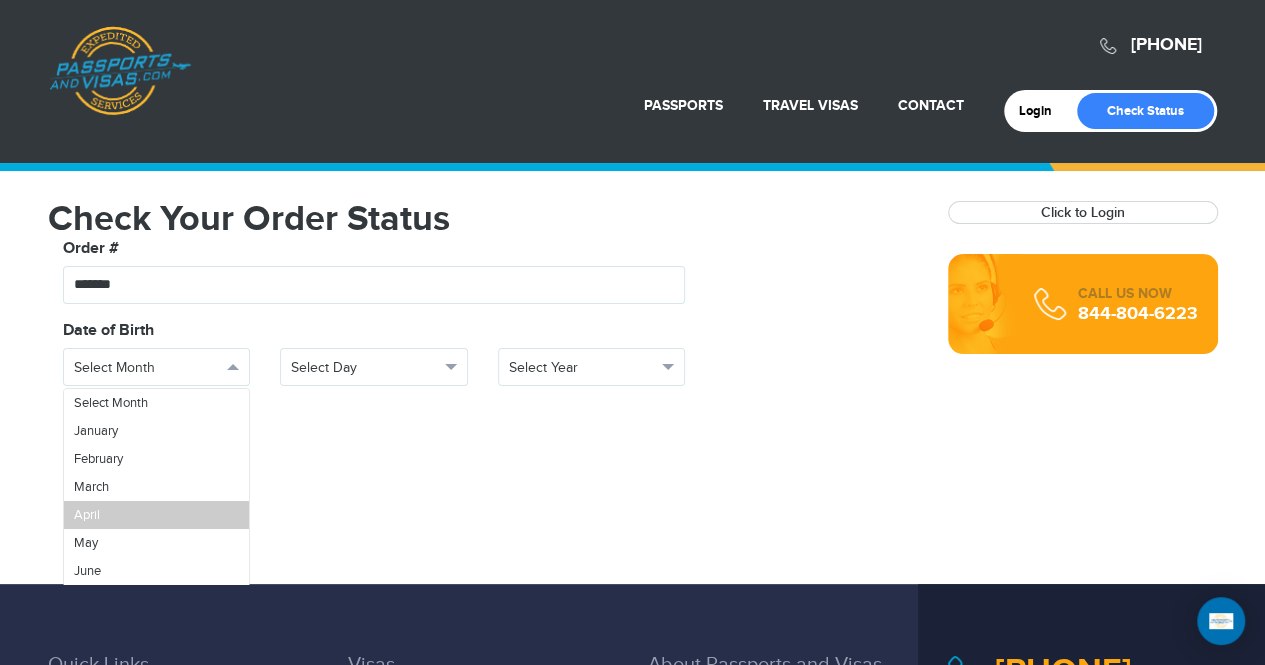 click on "April" at bounding box center (157, 515) 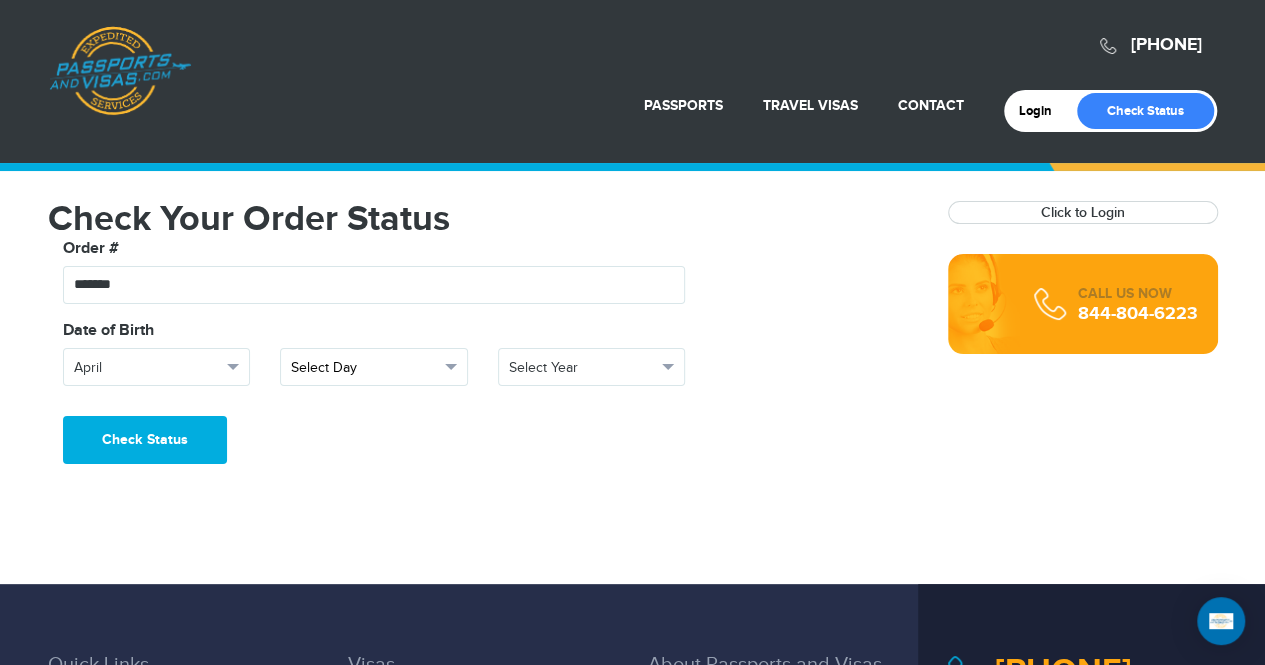 click on "Select Day" at bounding box center (365, 368) 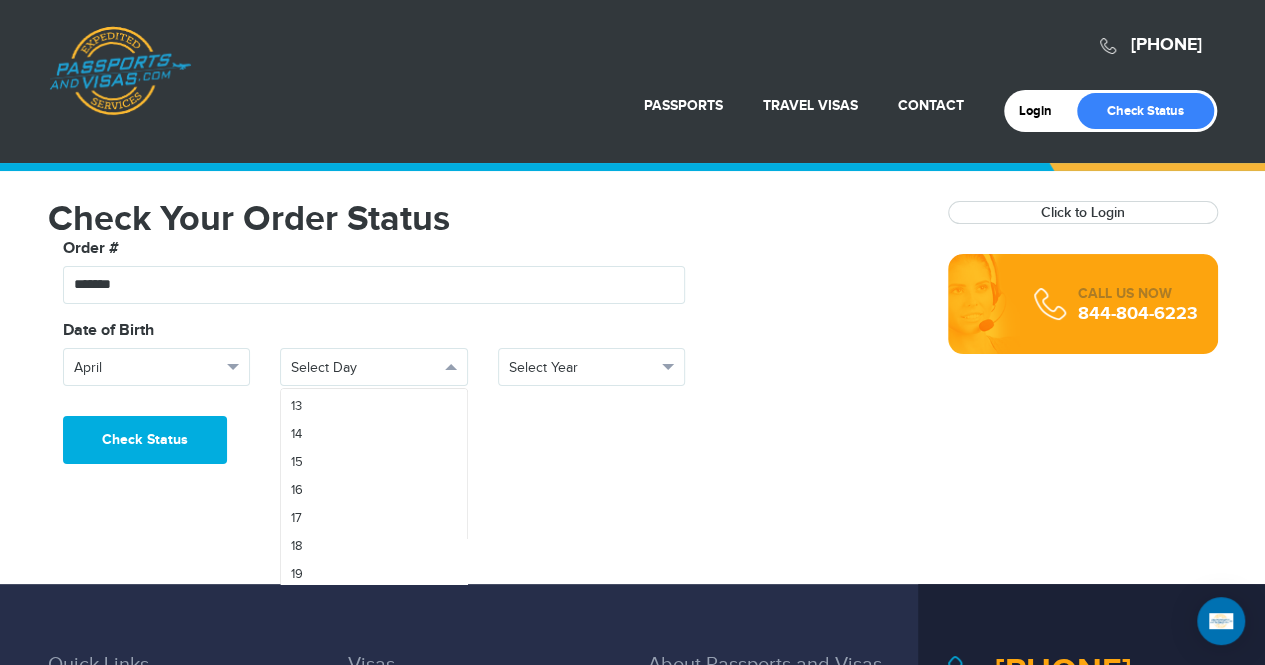 scroll, scrollTop: 374, scrollLeft: 0, axis: vertical 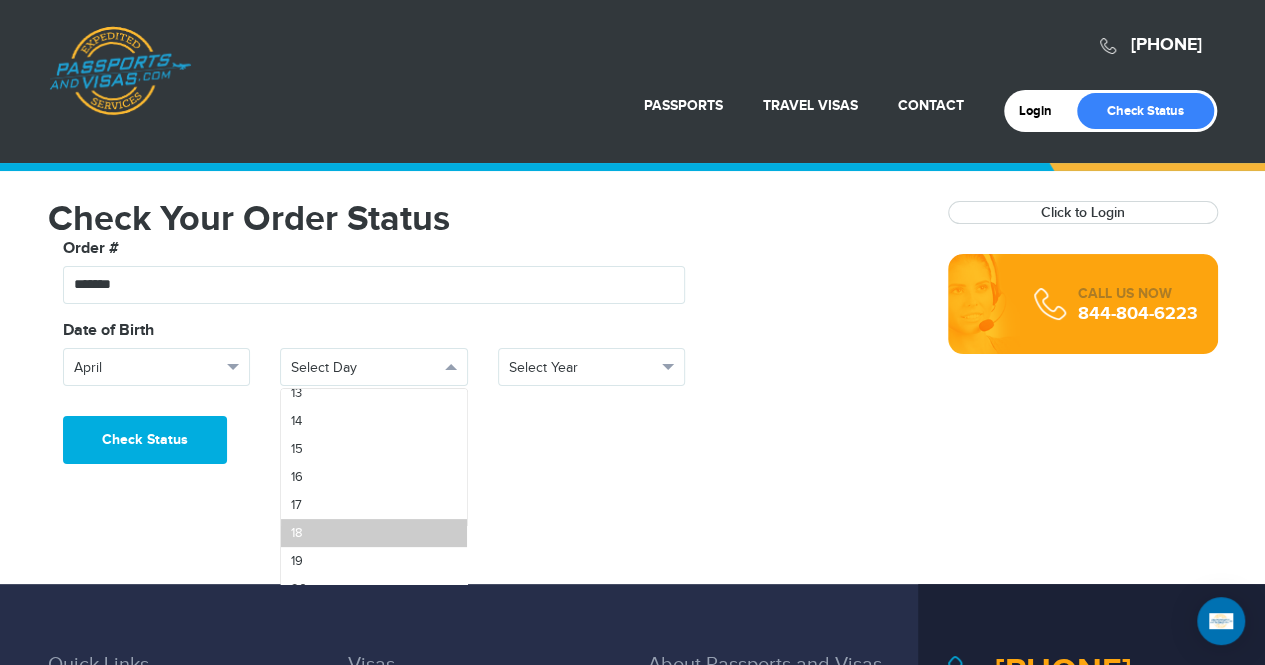 click on "18" at bounding box center [374, 533] 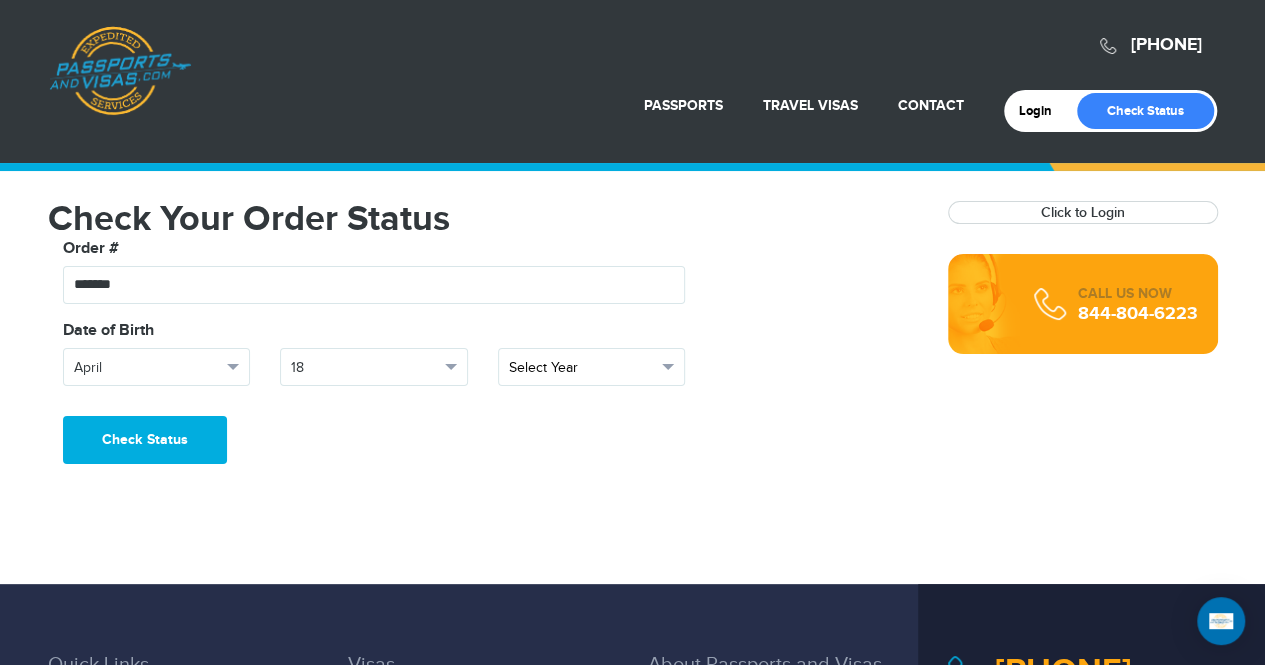click on "Select Year" at bounding box center (583, 368) 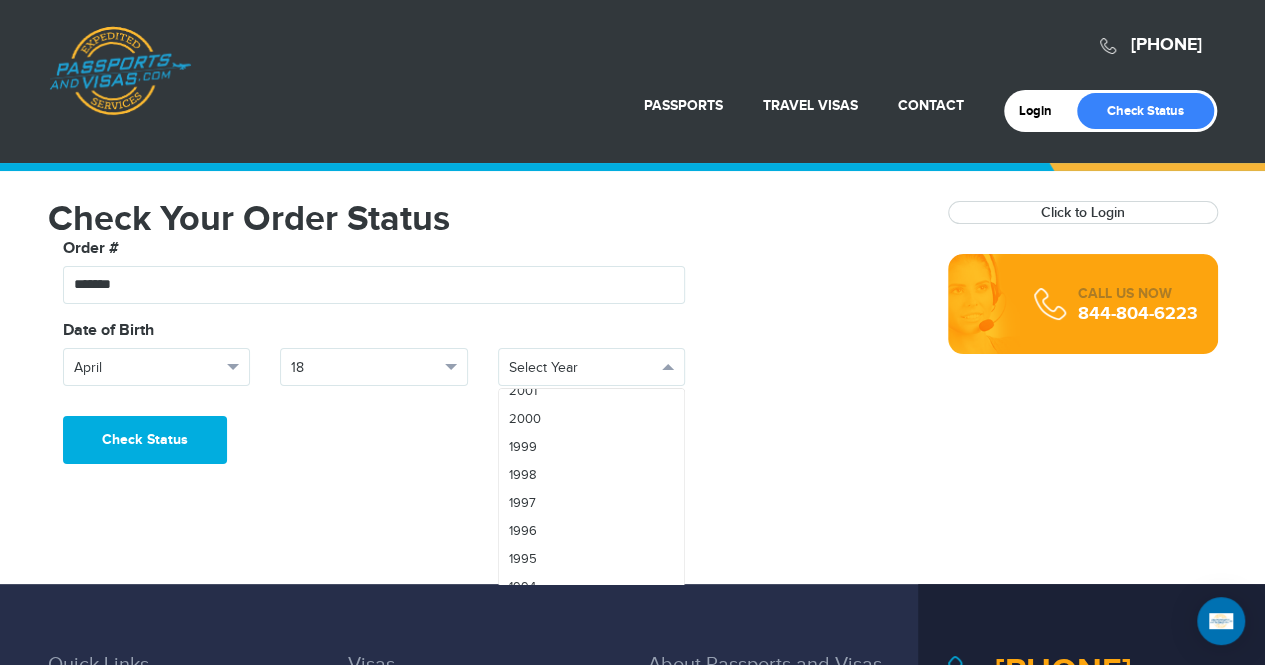 scroll, scrollTop: 713, scrollLeft: 0, axis: vertical 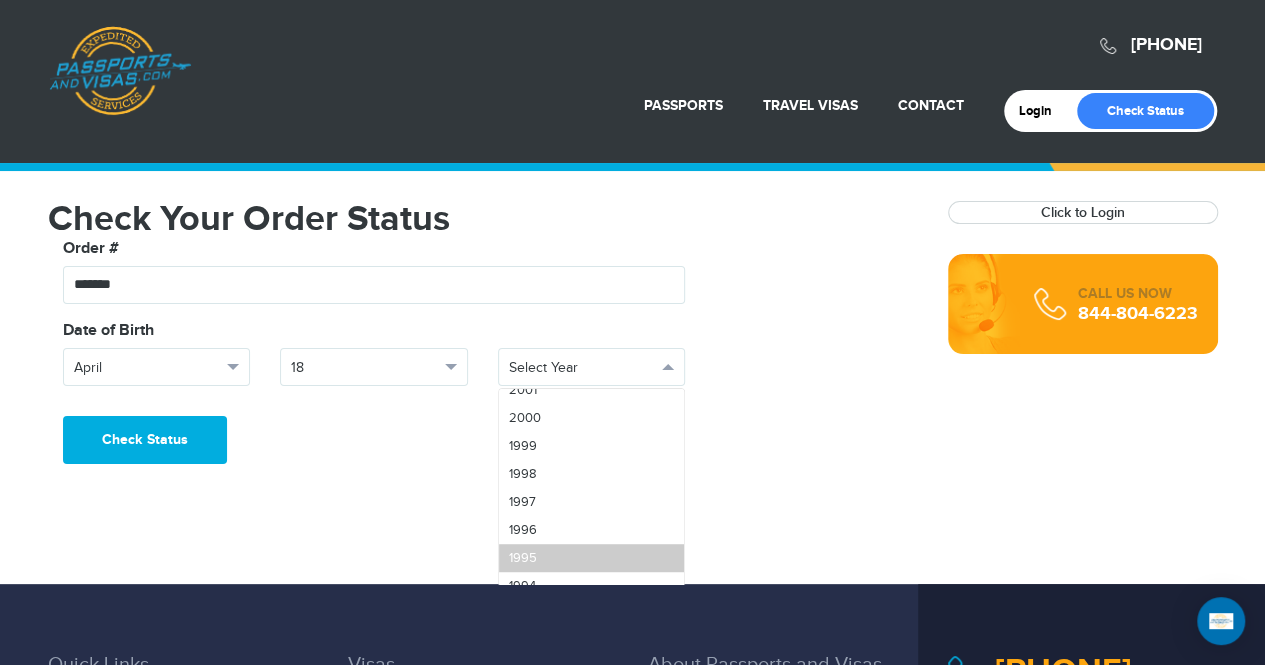 click on "1995" at bounding box center (592, 558) 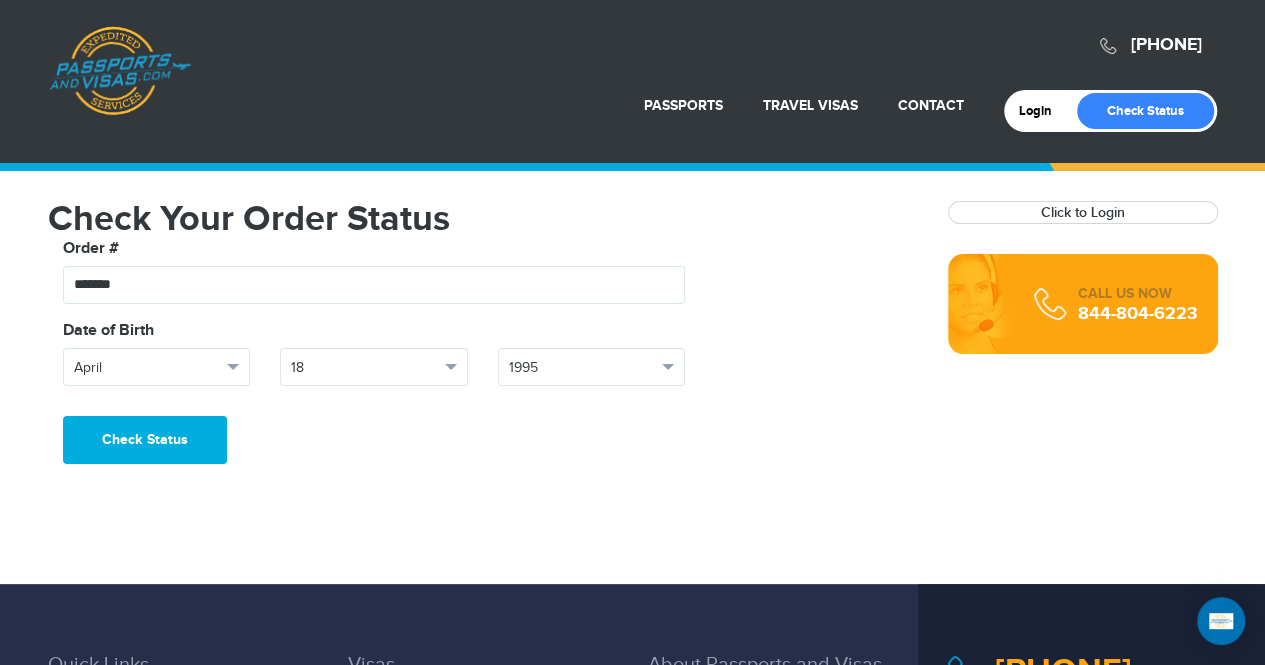 click on "**********" at bounding box center (483, 326) 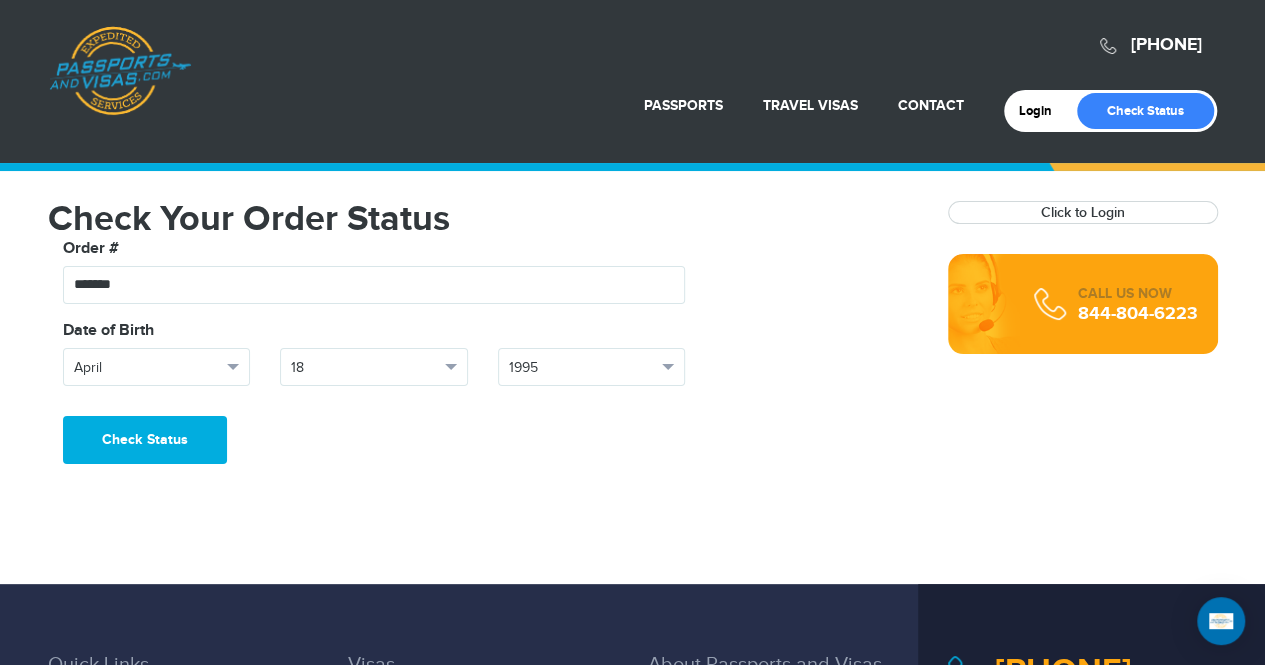 click on "Check Your Order Status" at bounding box center [483, 219] 